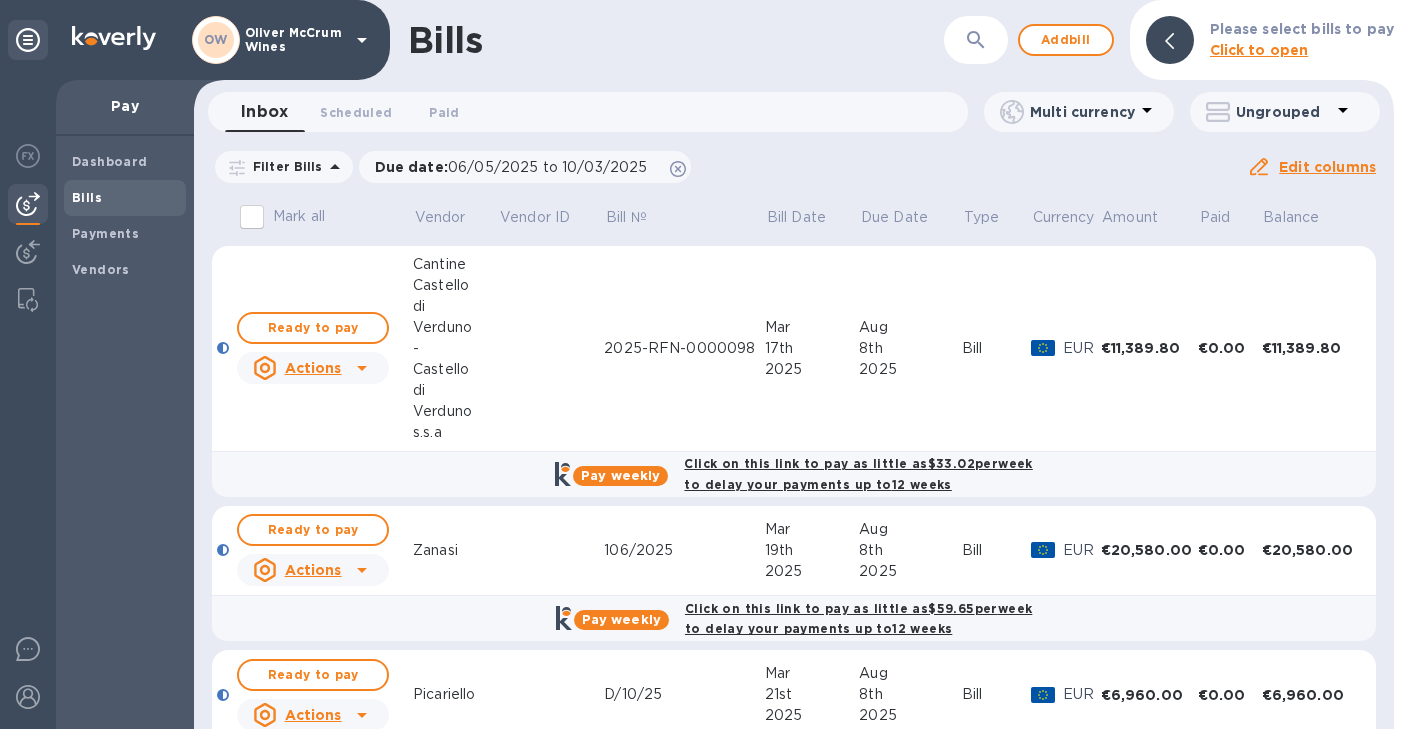 scroll, scrollTop: 0, scrollLeft: 0, axis: both 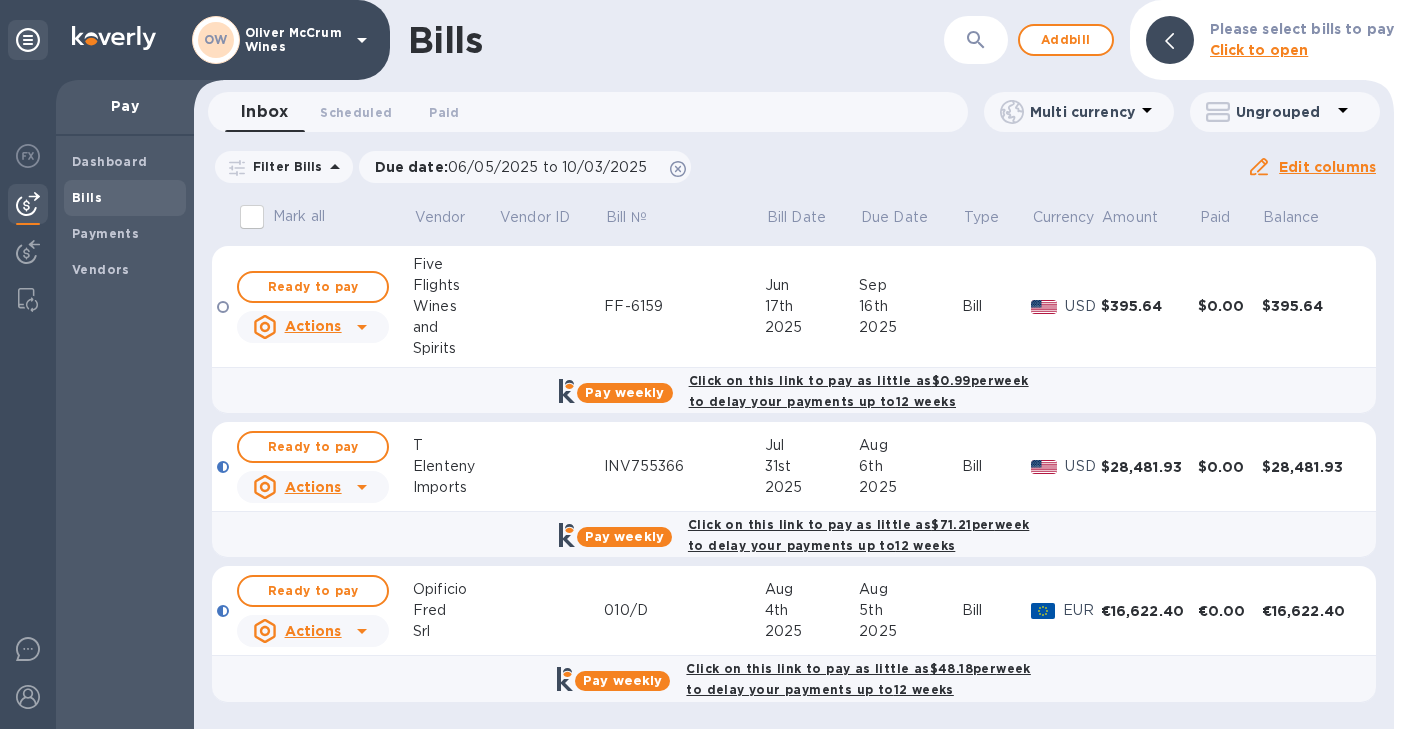 click on "Elenteny" at bounding box center (455, 466) 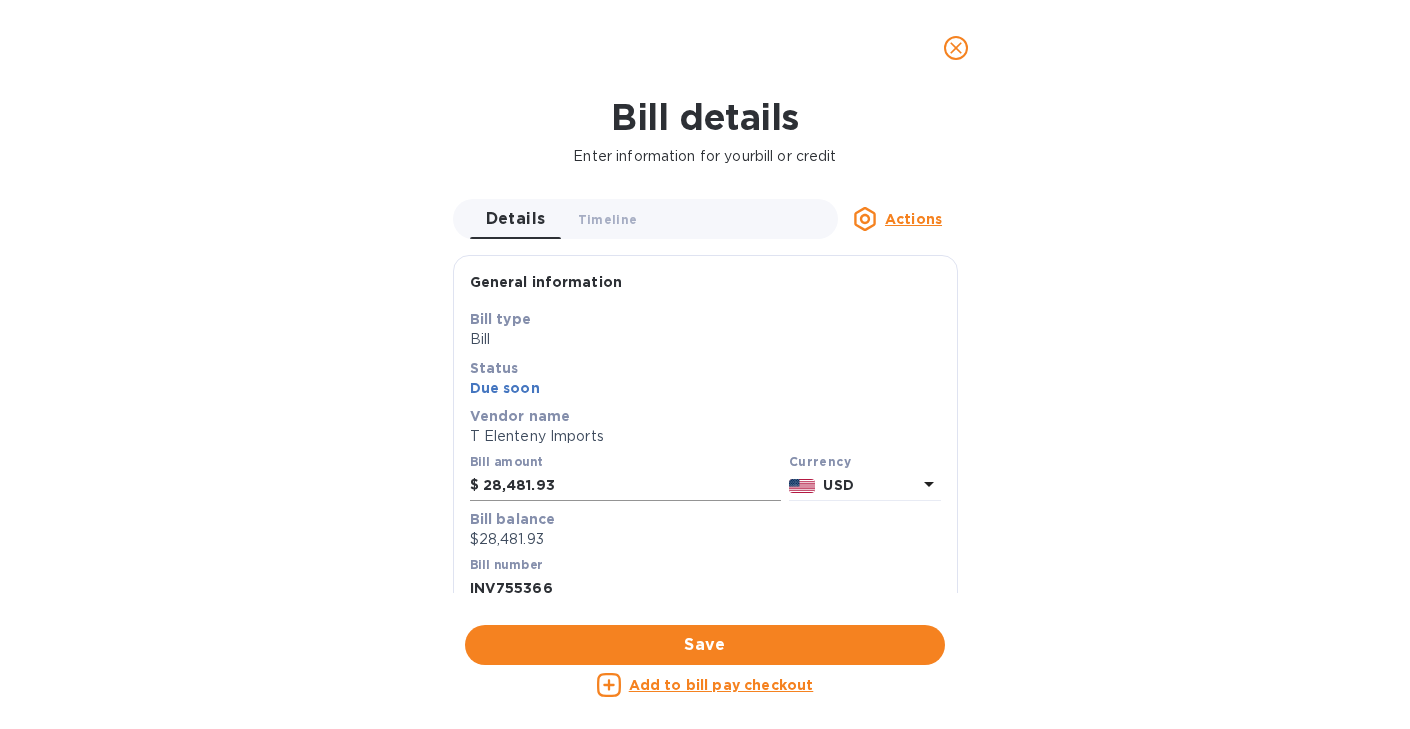click on "28,481.93" at bounding box center (632, 486) 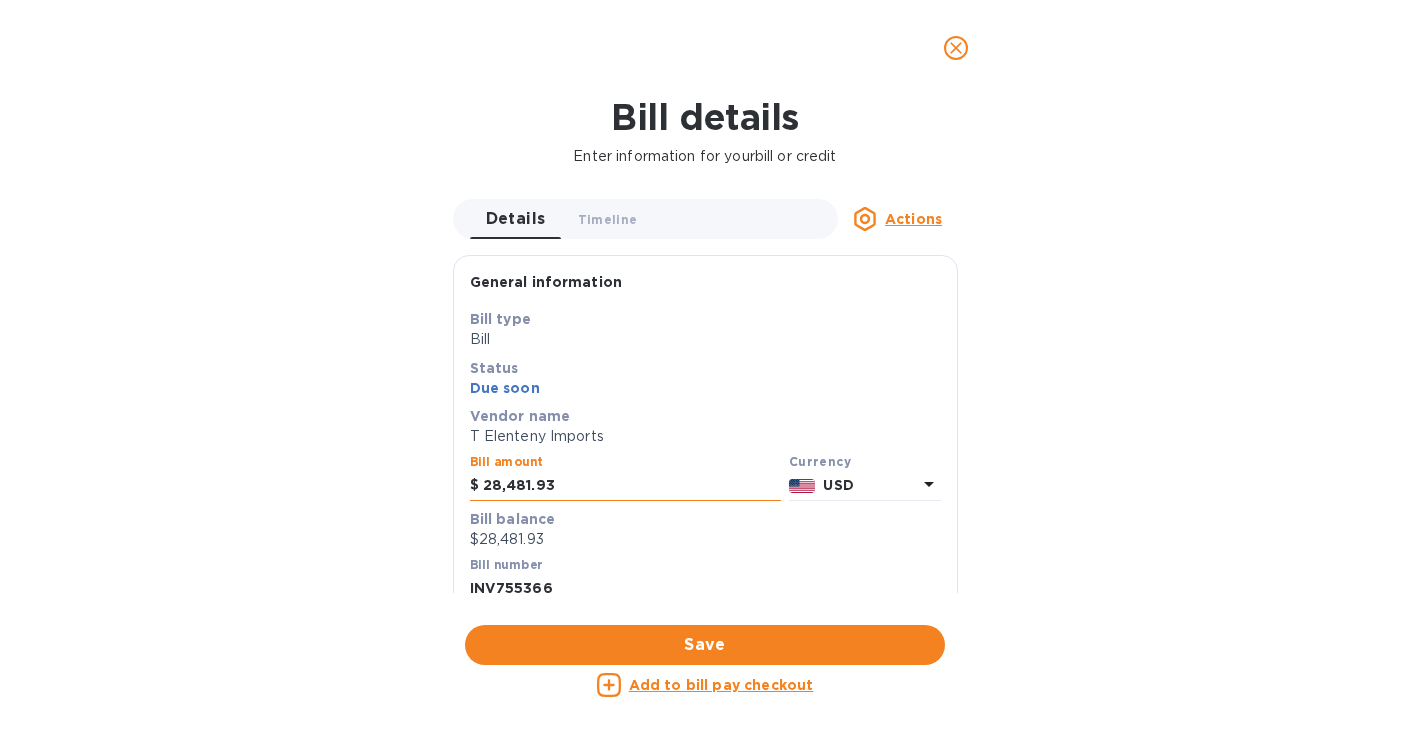 drag, startPoint x: 570, startPoint y: 494, endPoint x: 505, endPoint y: 494, distance: 65 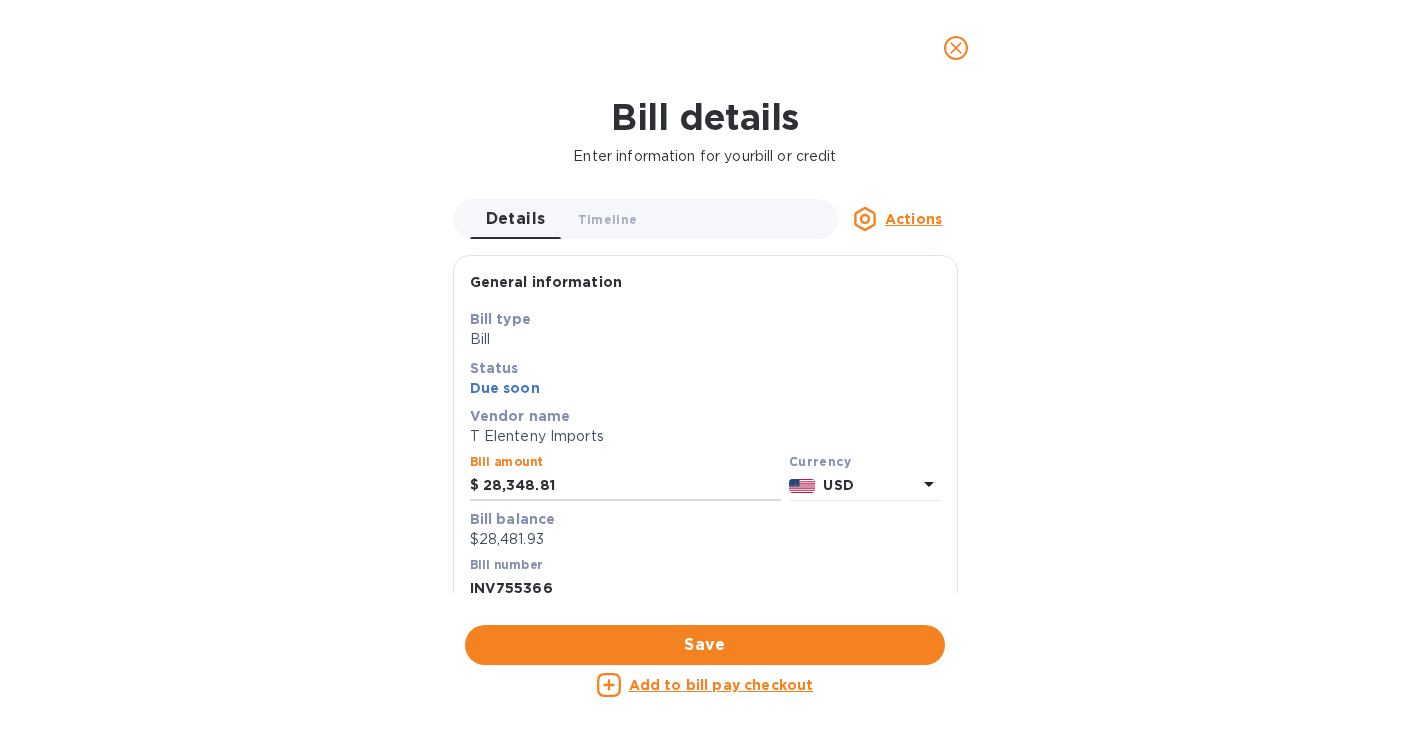 type on "28,348.81" 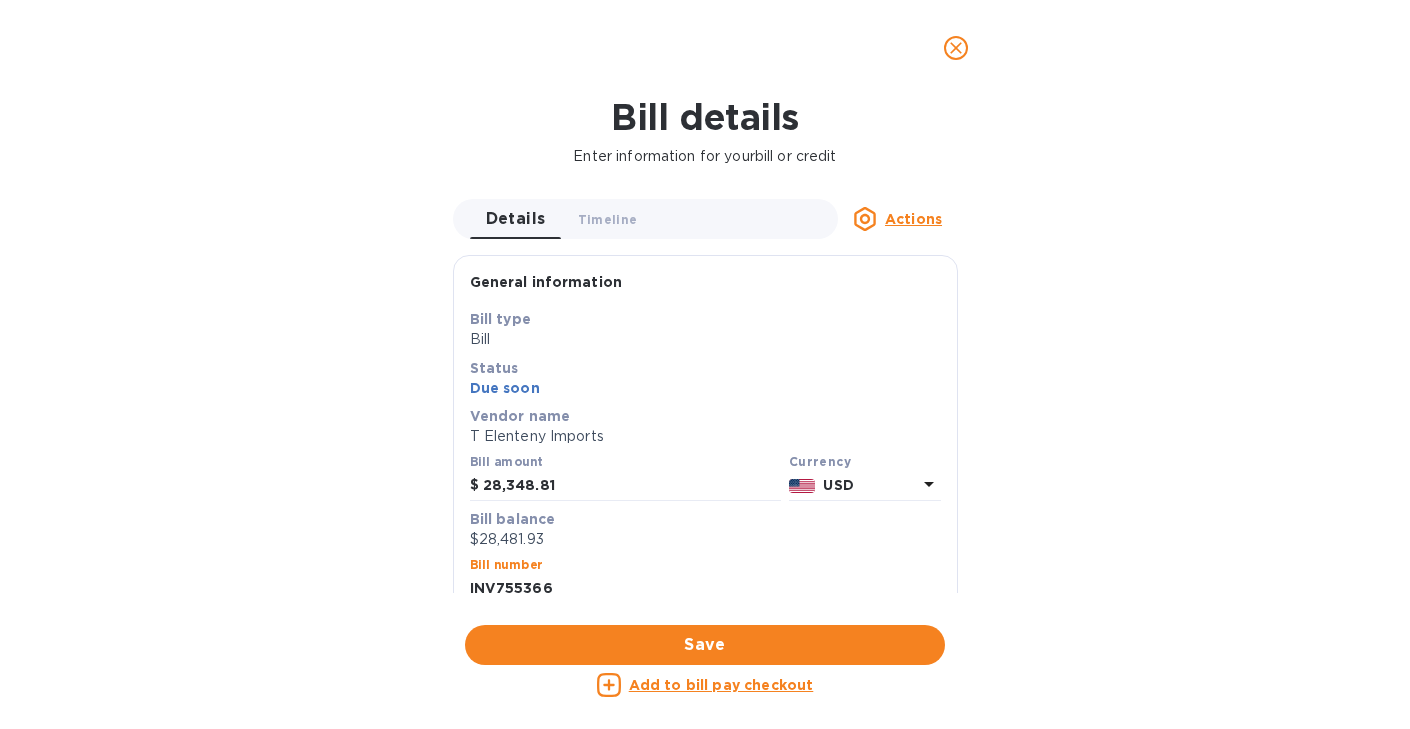 scroll, scrollTop: 4, scrollLeft: 0, axis: vertical 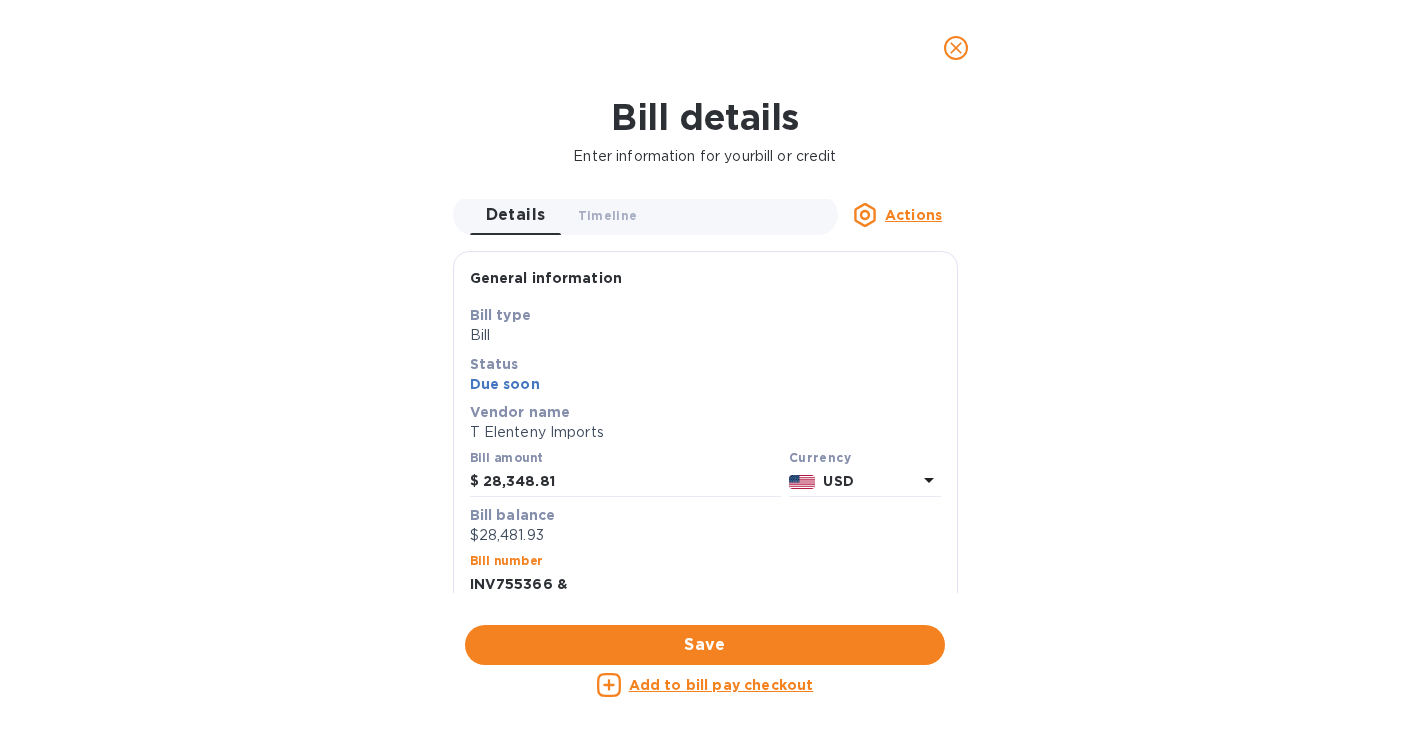 paste on "CM74007" 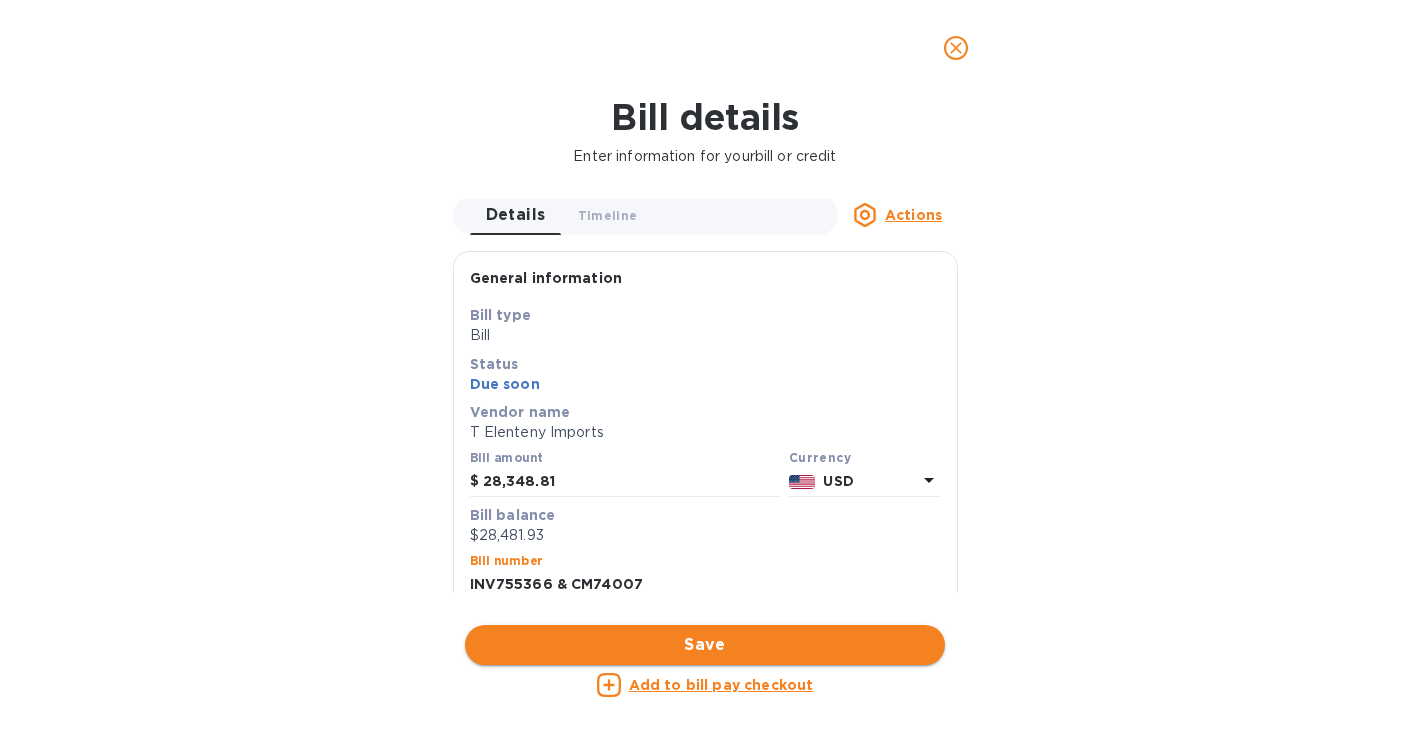 type on "INV755366 & CM74007" 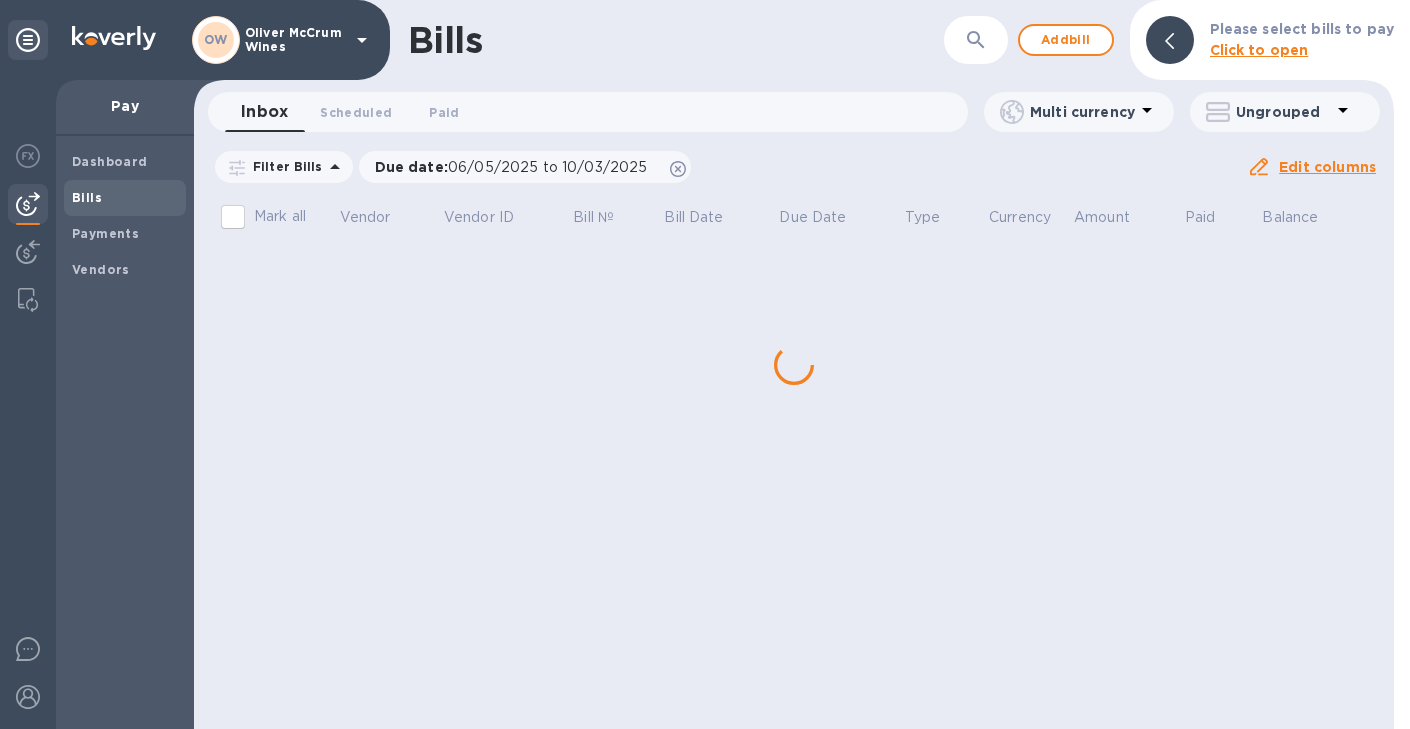 scroll, scrollTop: 0, scrollLeft: 0, axis: both 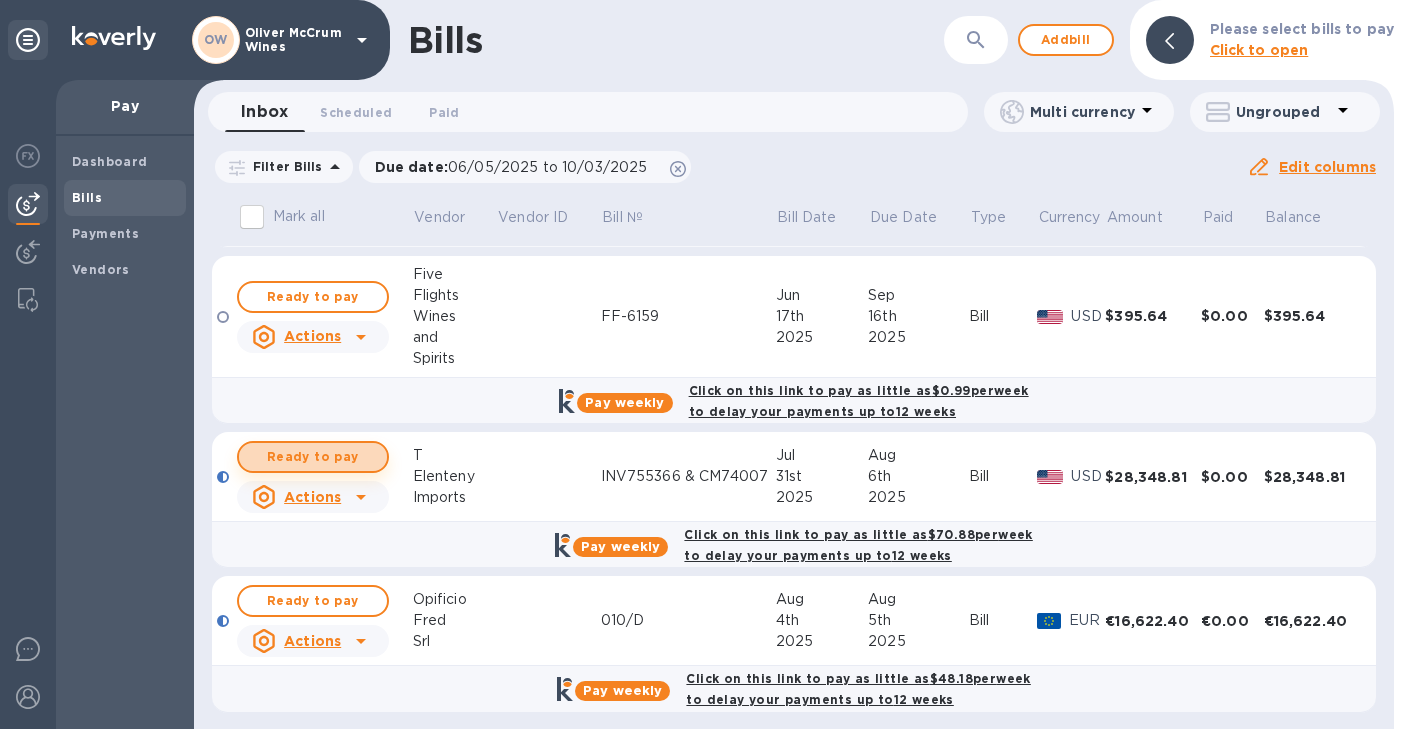 click on "Ready to pay" at bounding box center (313, 457) 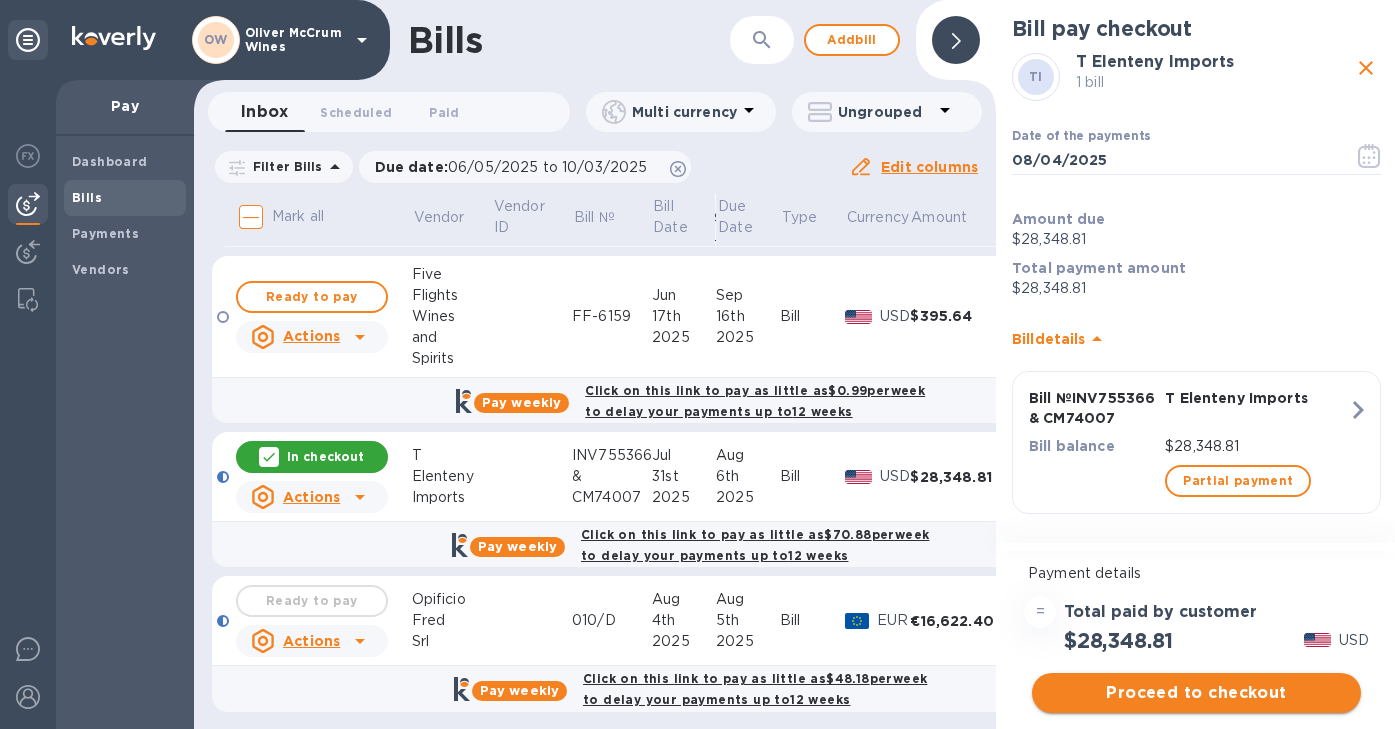click on "Proceed to checkout" at bounding box center (1196, 693) 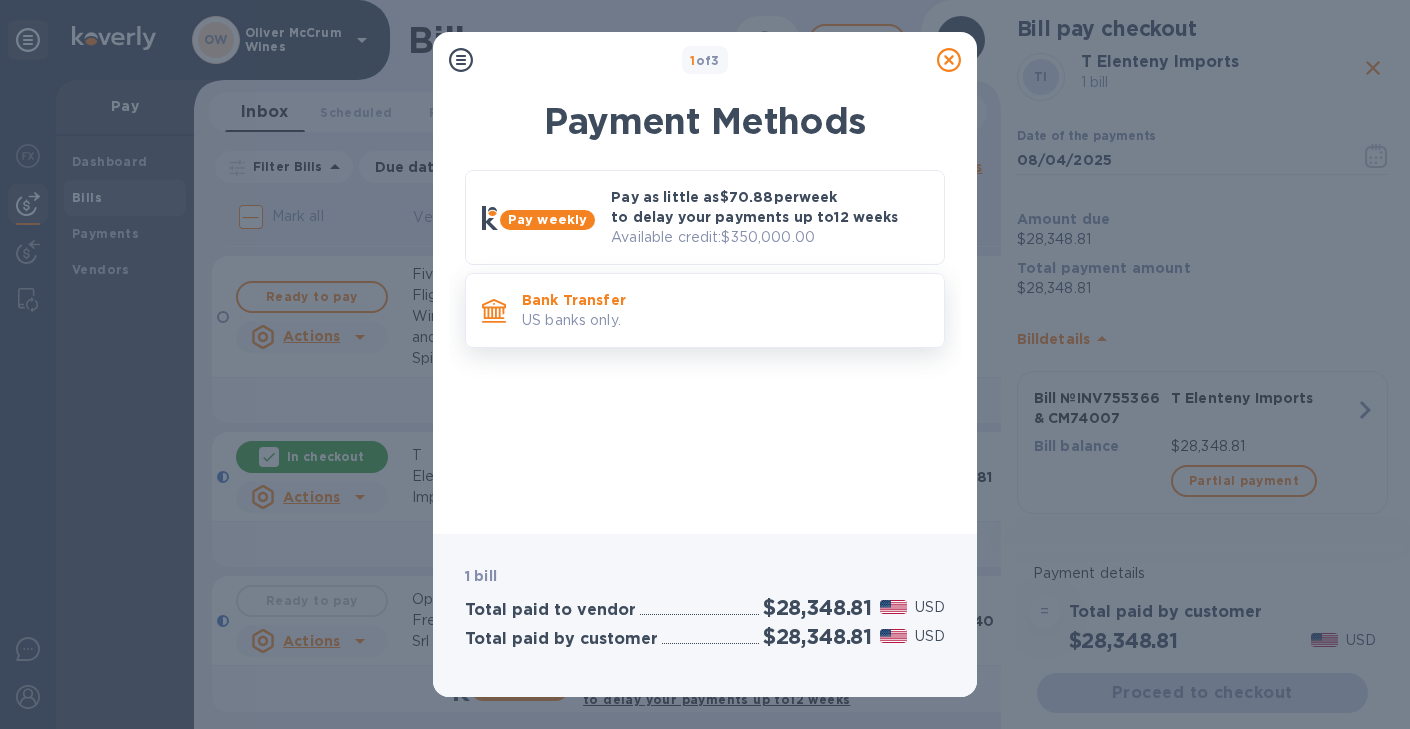 click on "US banks only." at bounding box center [725, 320] 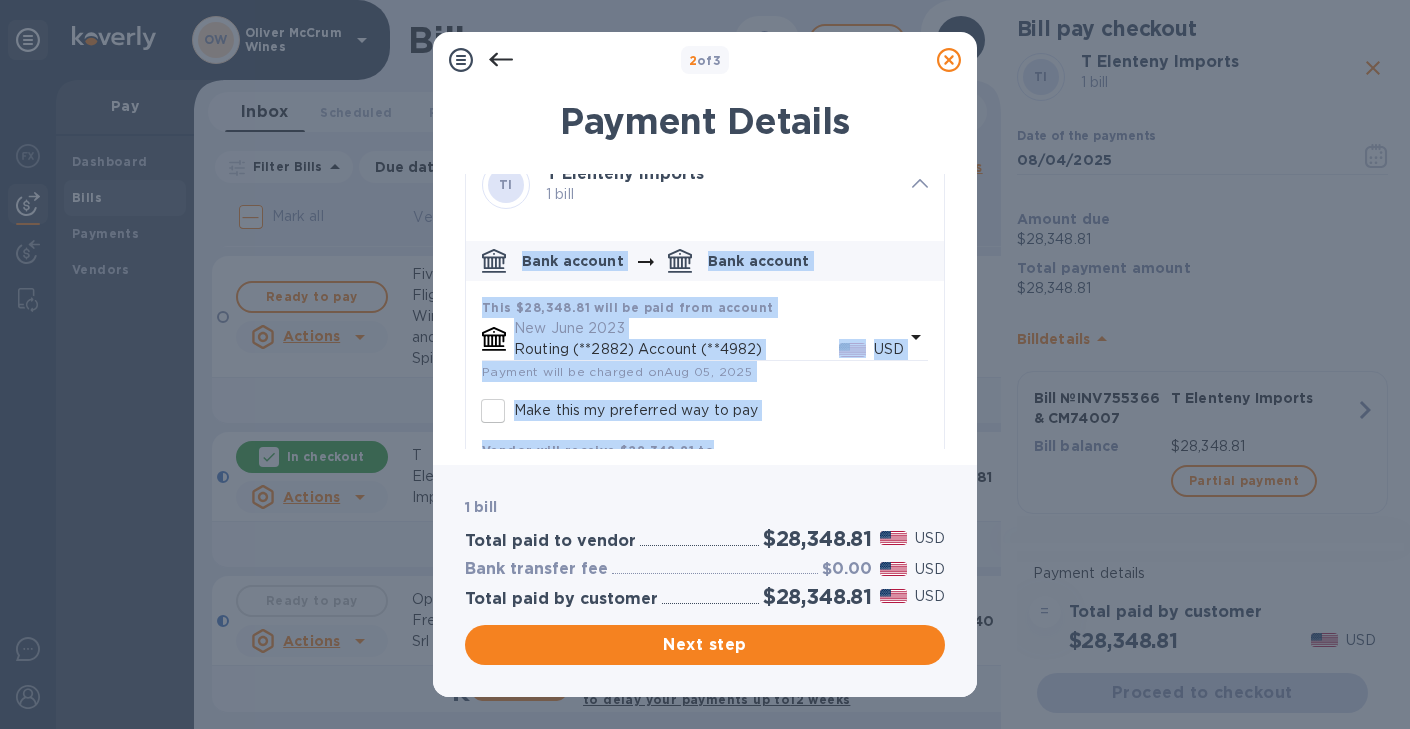 drag, startPoint x: 935, startPoint y: 266, endPoint x: 918, endPoint y: 445, distance: 179.80545 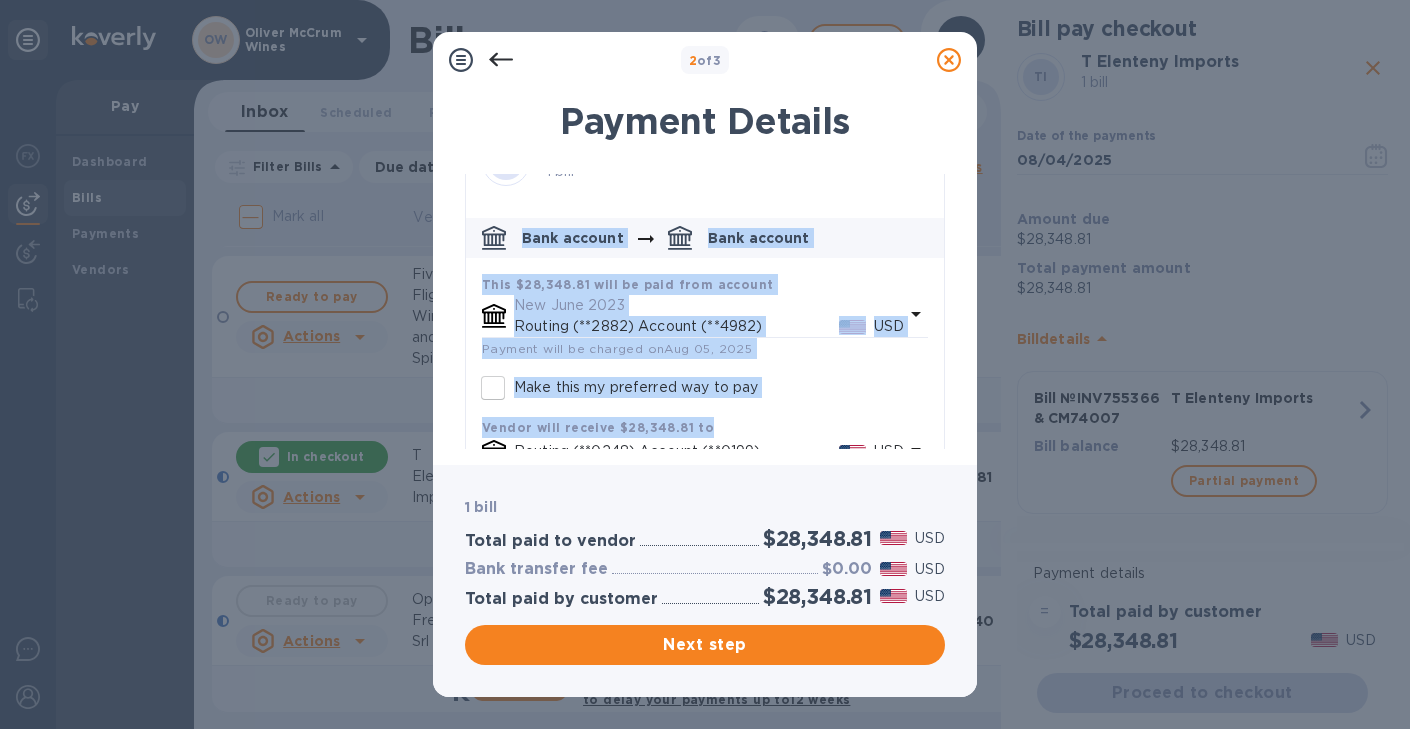 scroll, scrollTop: 111, scrollLeft: 0, axis: vertical 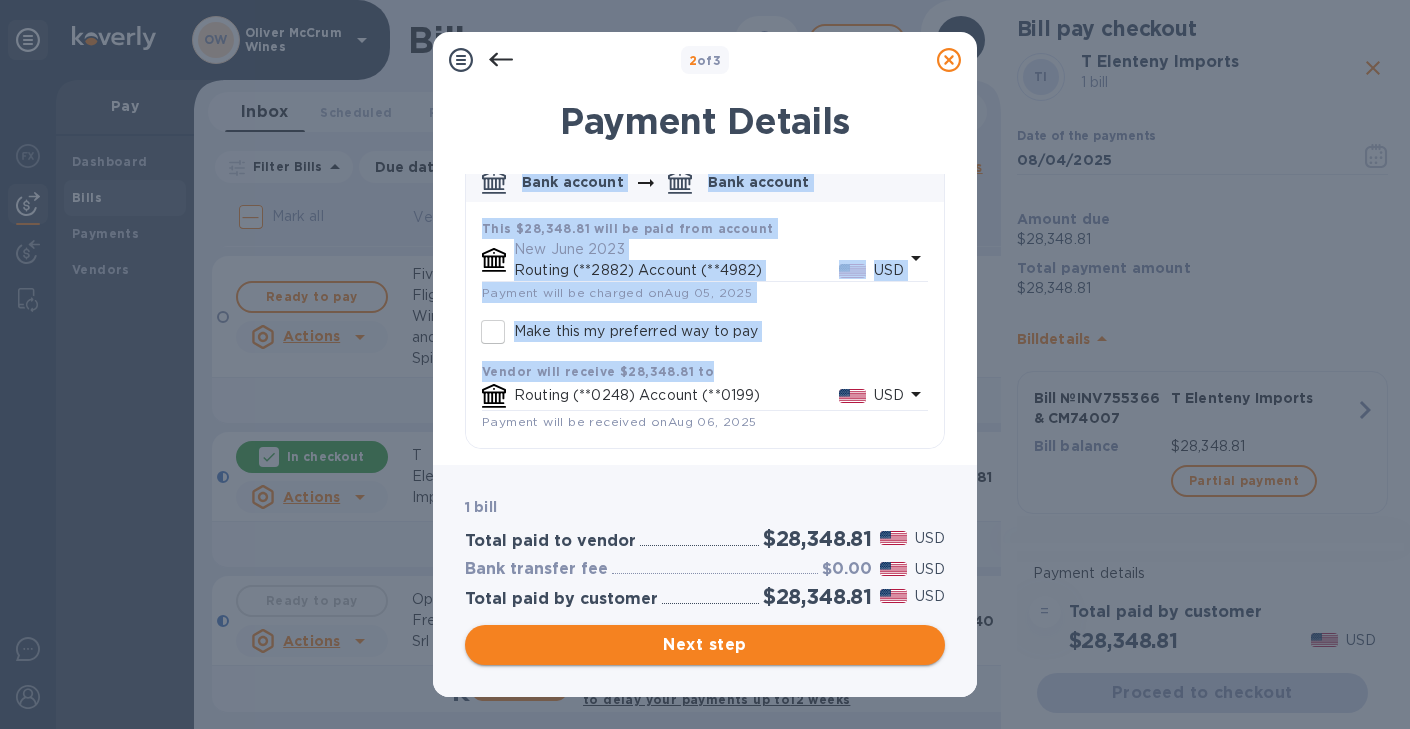 click on "Next step" at bounding box center [705, 645] 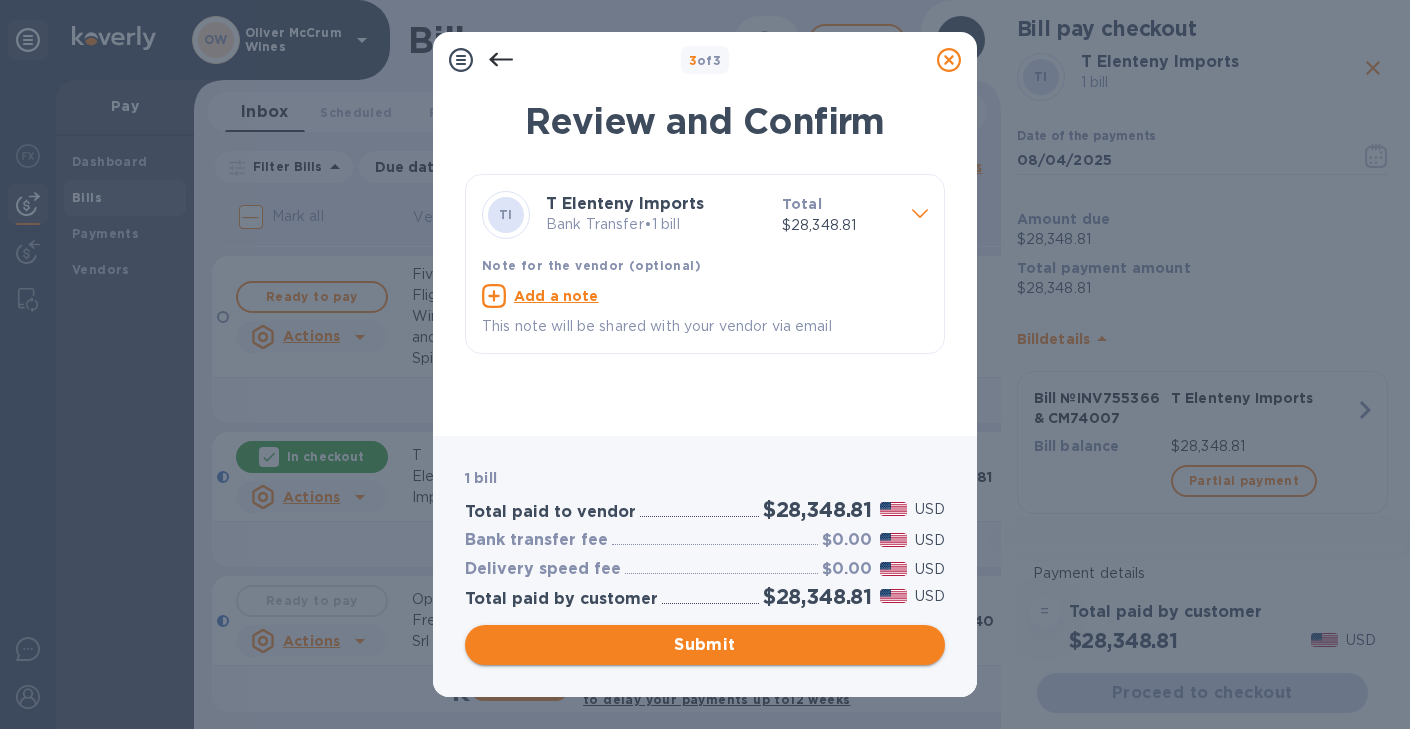 click on "Submit" at bounding box center [705, 645] 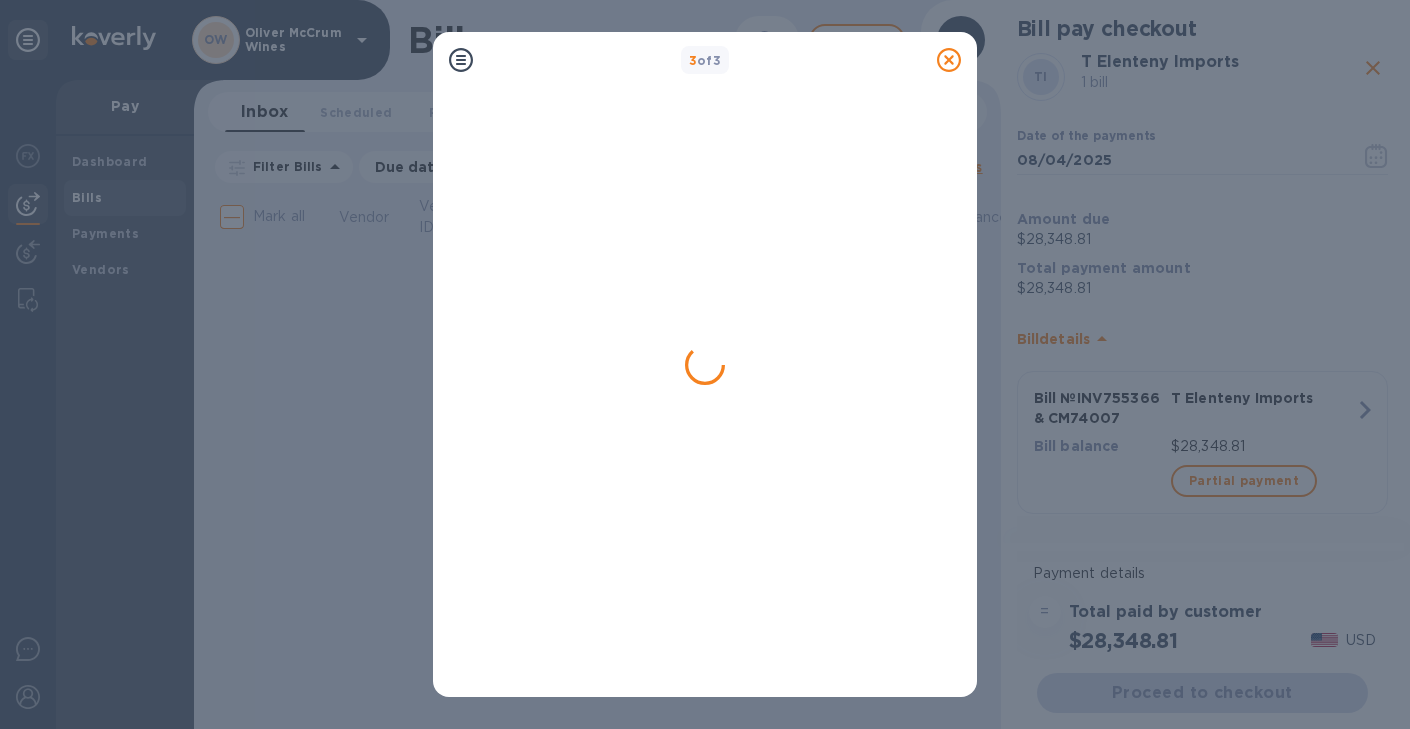 scroll, scrollTop: 0, scrollLeft: 0, axis: both 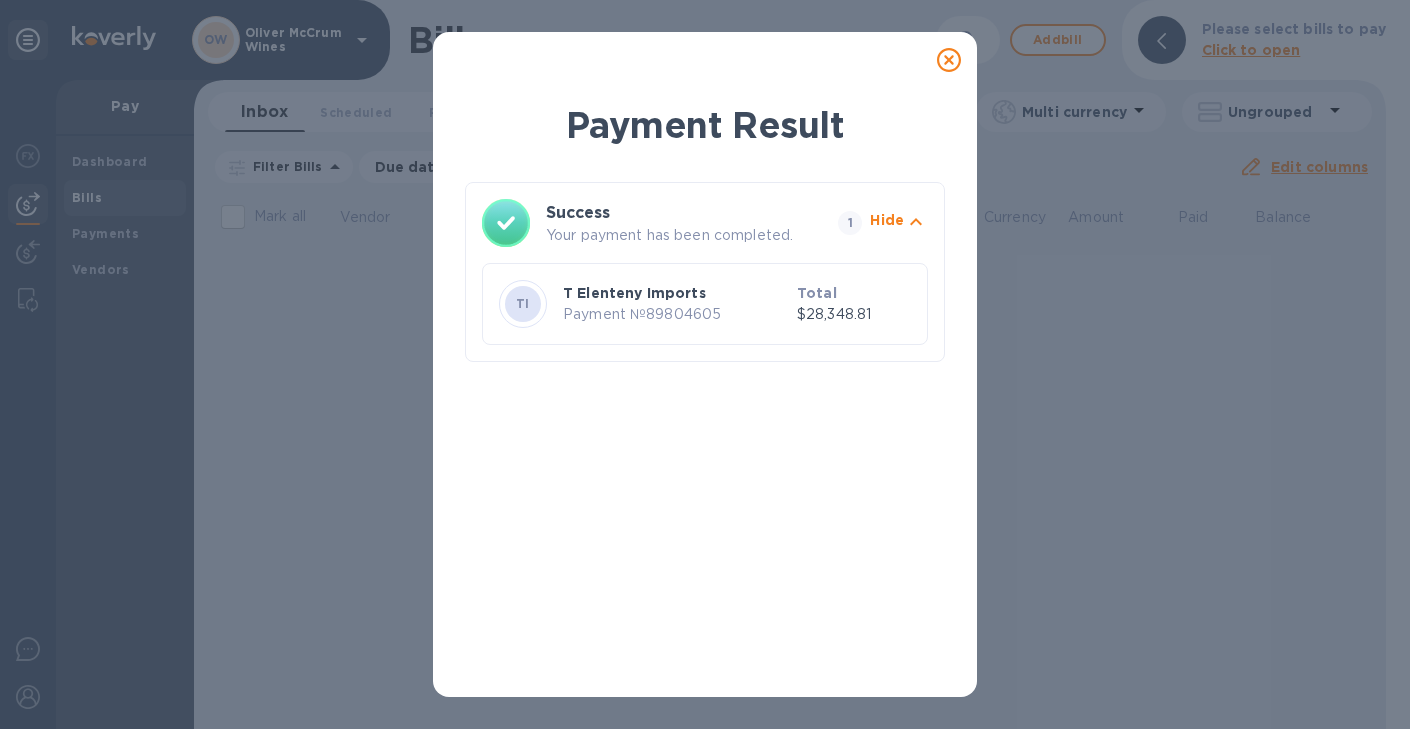 click 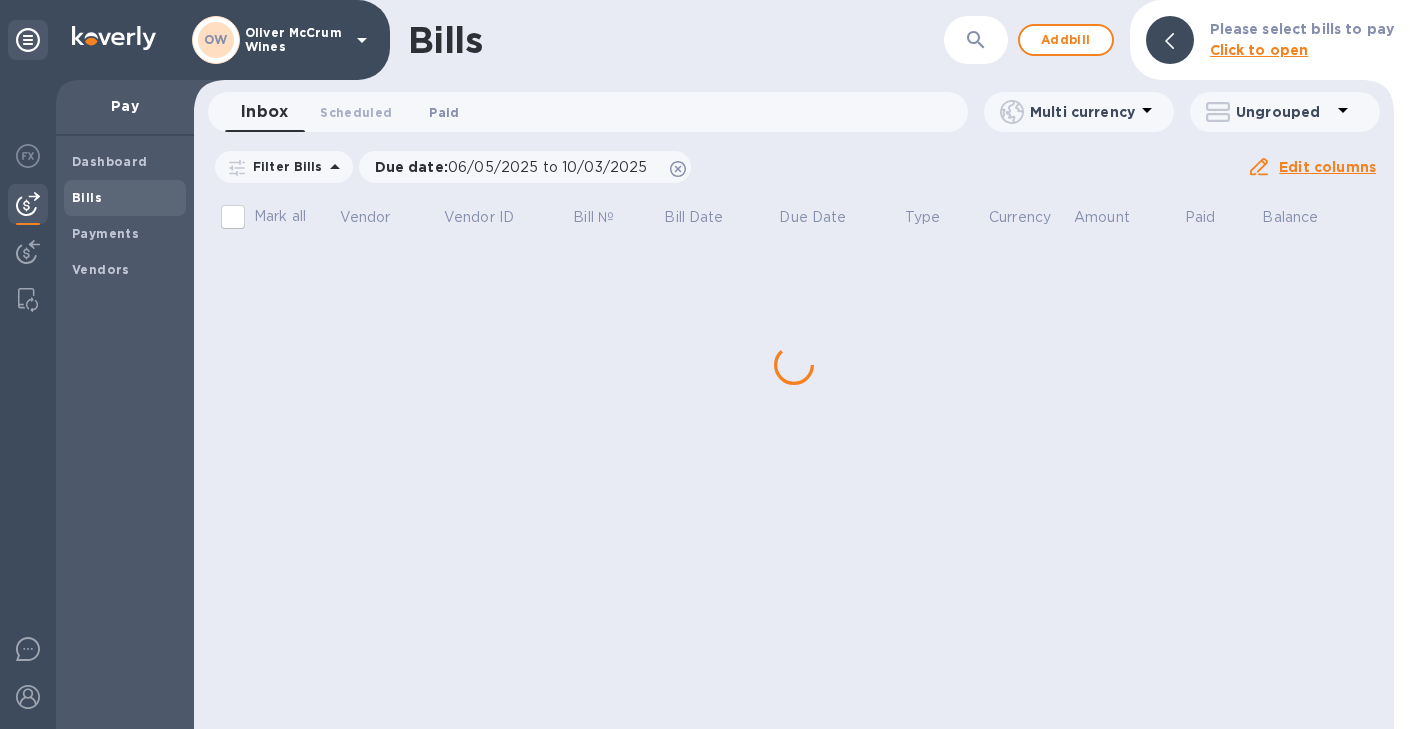 click on "Paid 0" at bounding box center (444, 112) 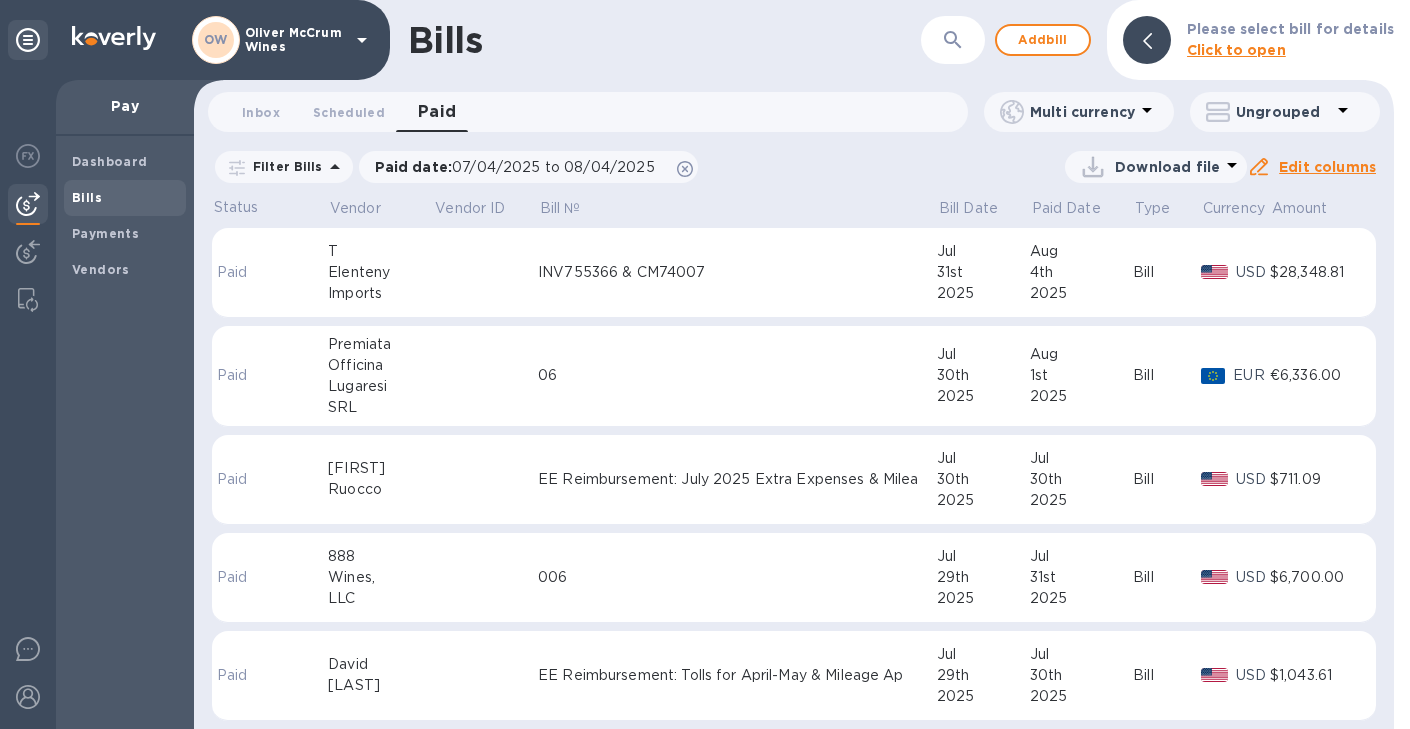 type 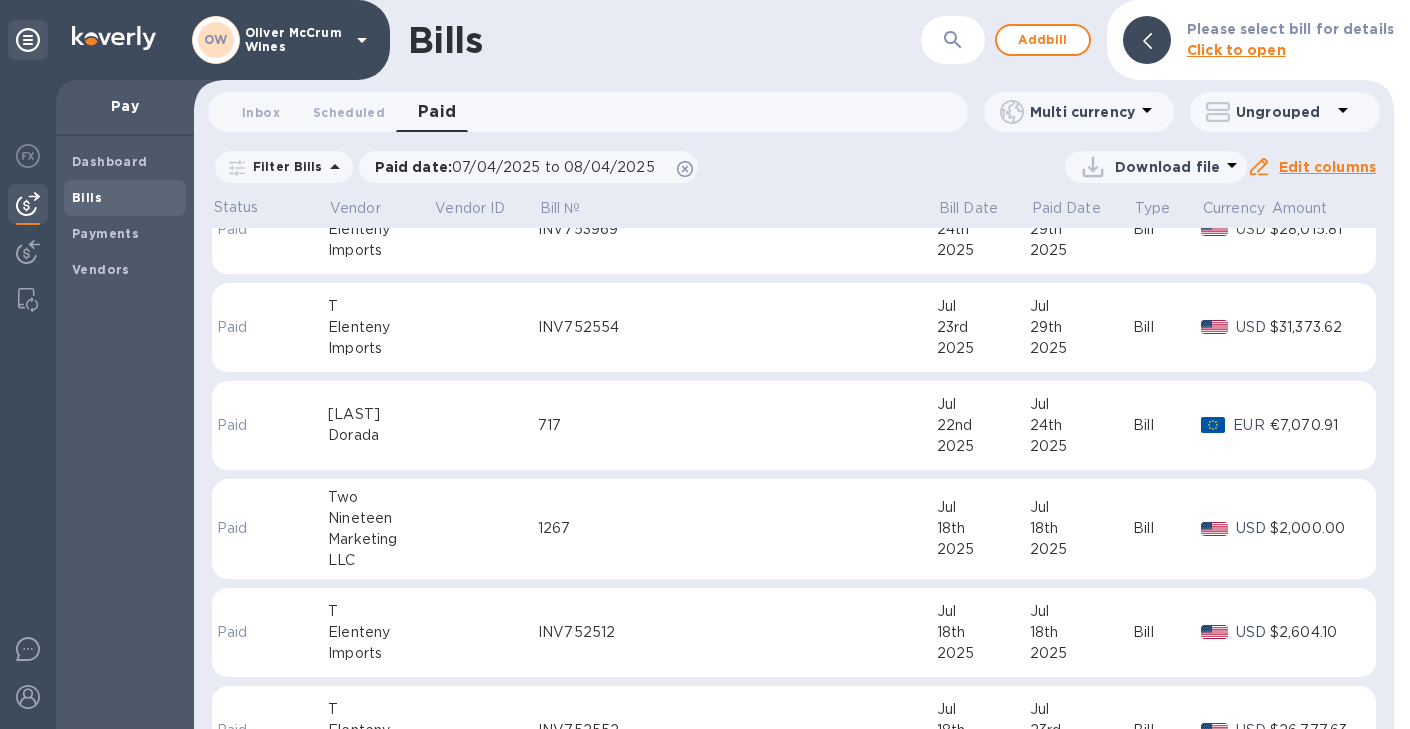 scroll, scrollTop: 0, scrollLeft: 0, axis: both 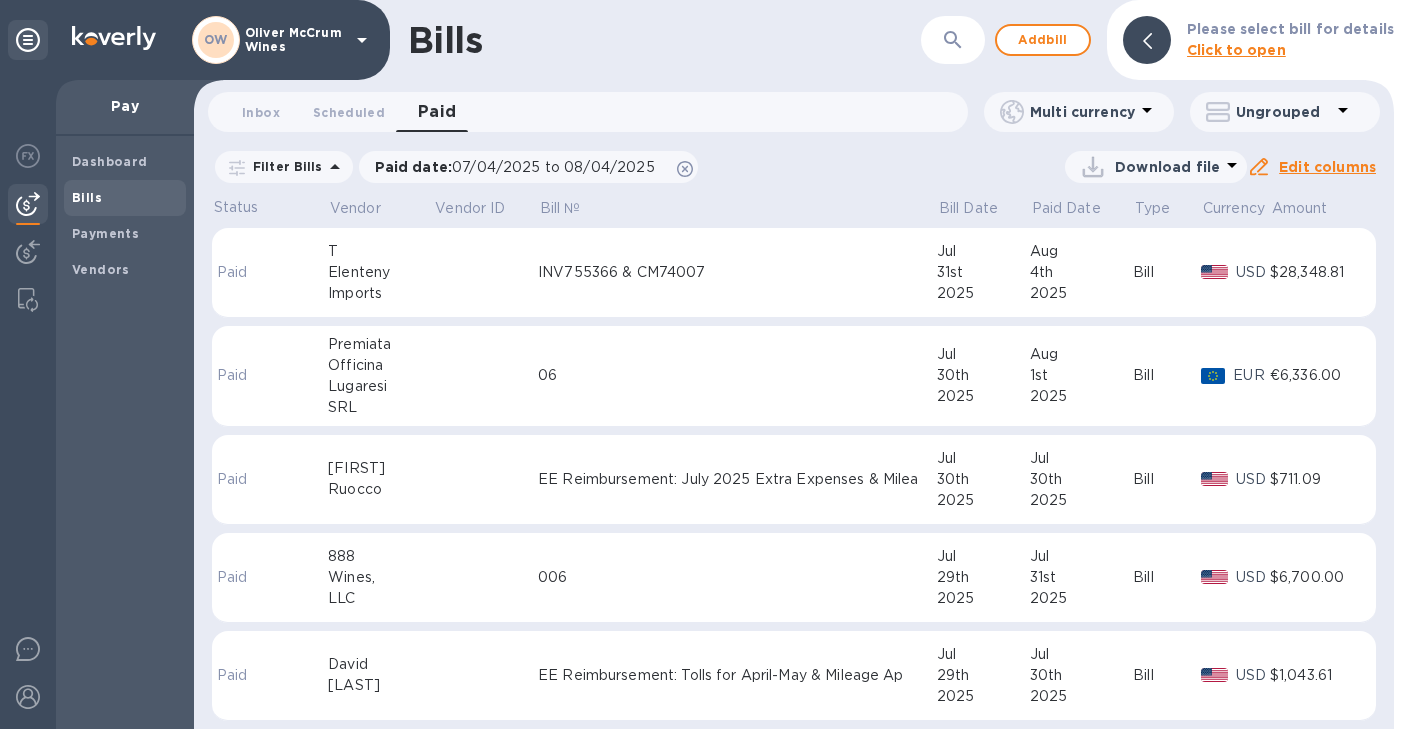 click on "INV755366 & CM74007" at bounding box center (737, 272) 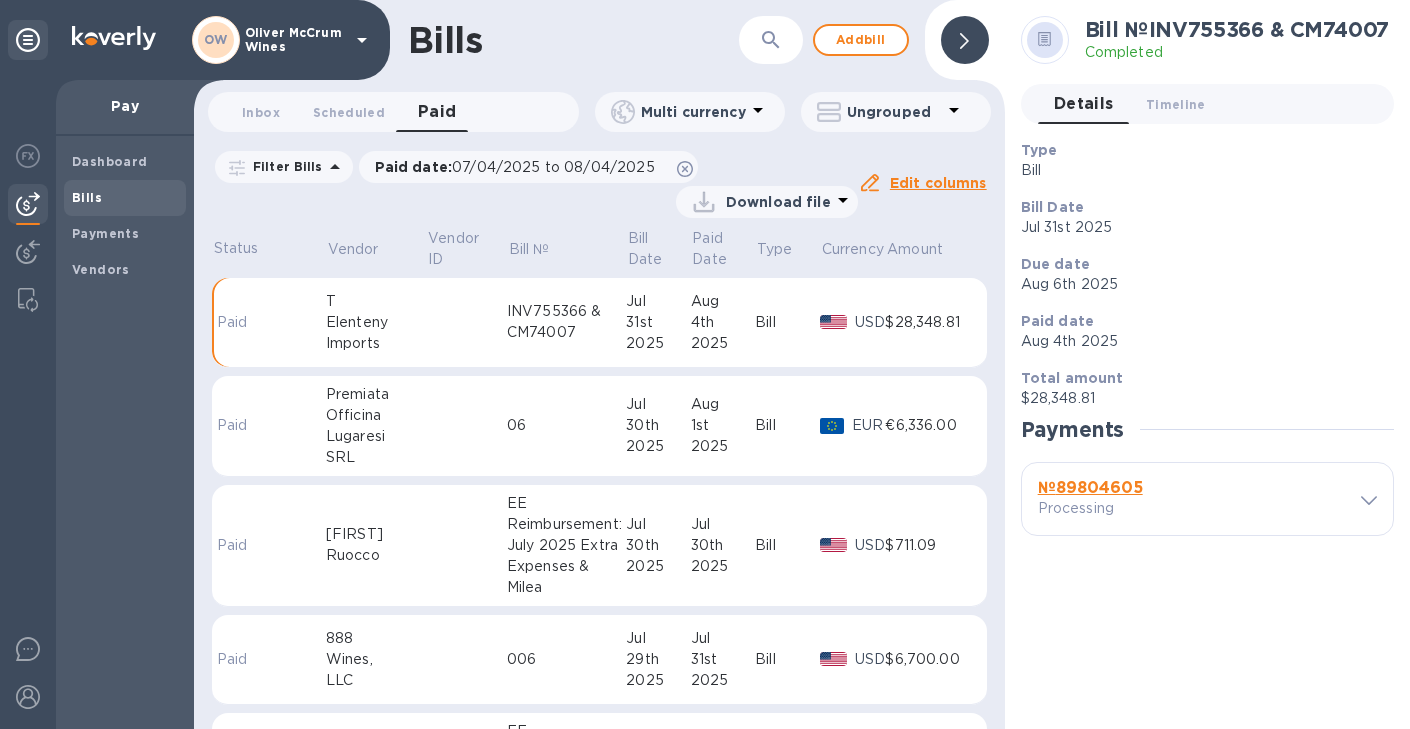click on "№ 89804605" at bounding box center (1090, 487) 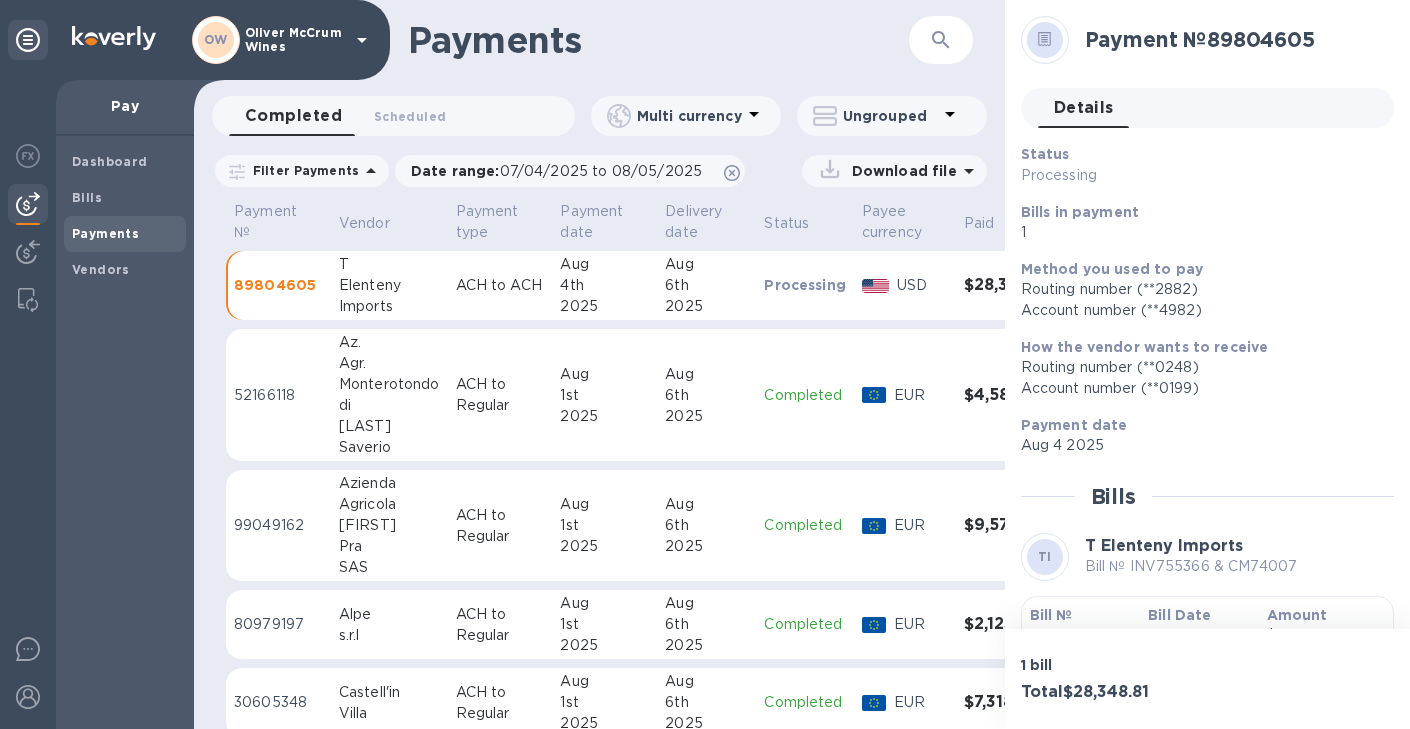 click on "Bill №" at bounding box center (1051, 615) 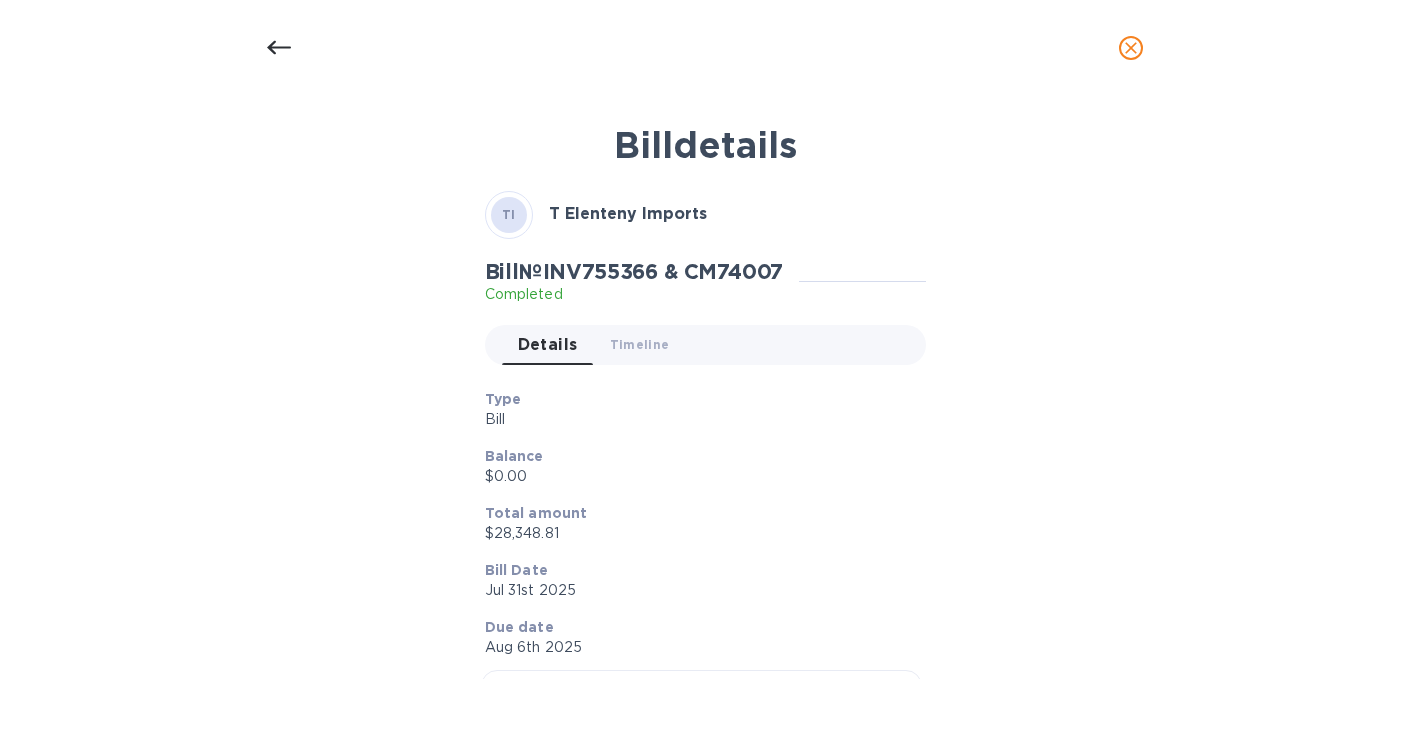 click 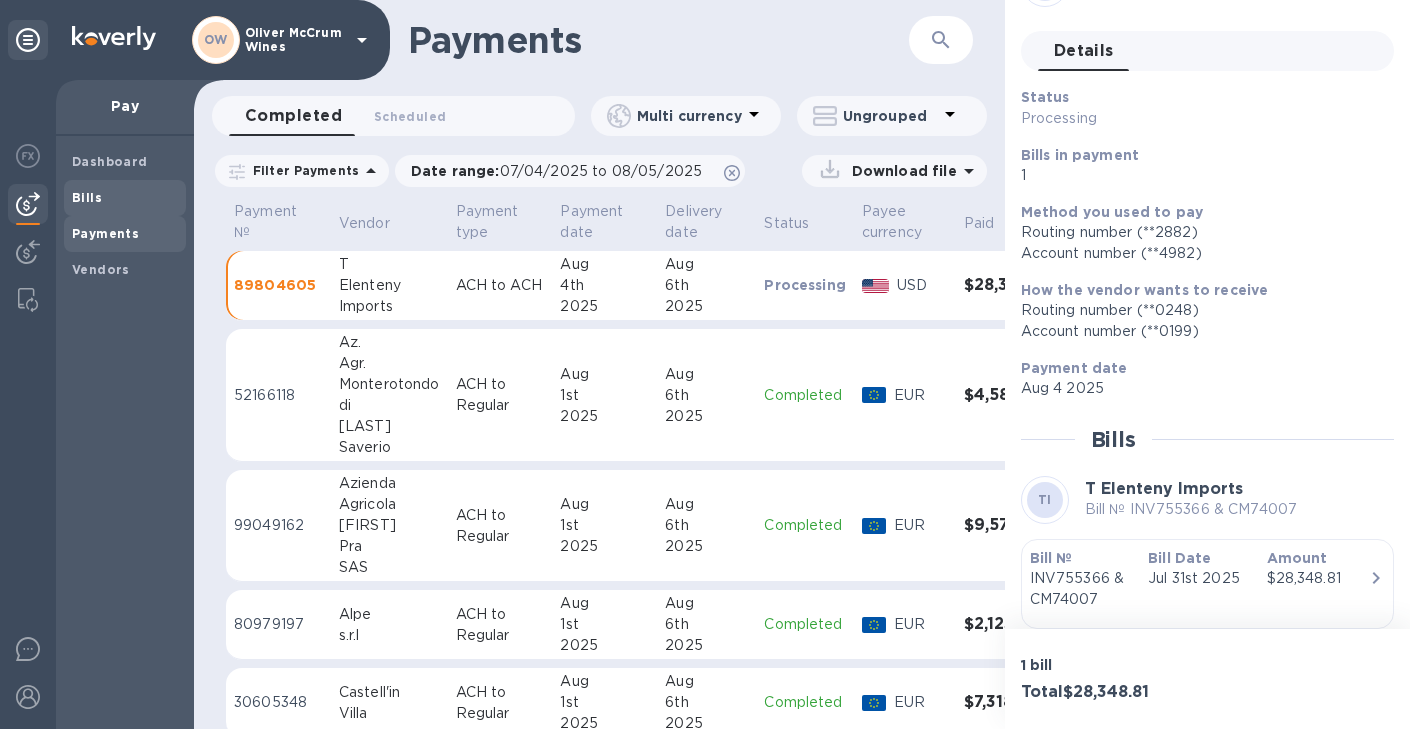 click on "Bills" at bounding box center (125, 198) 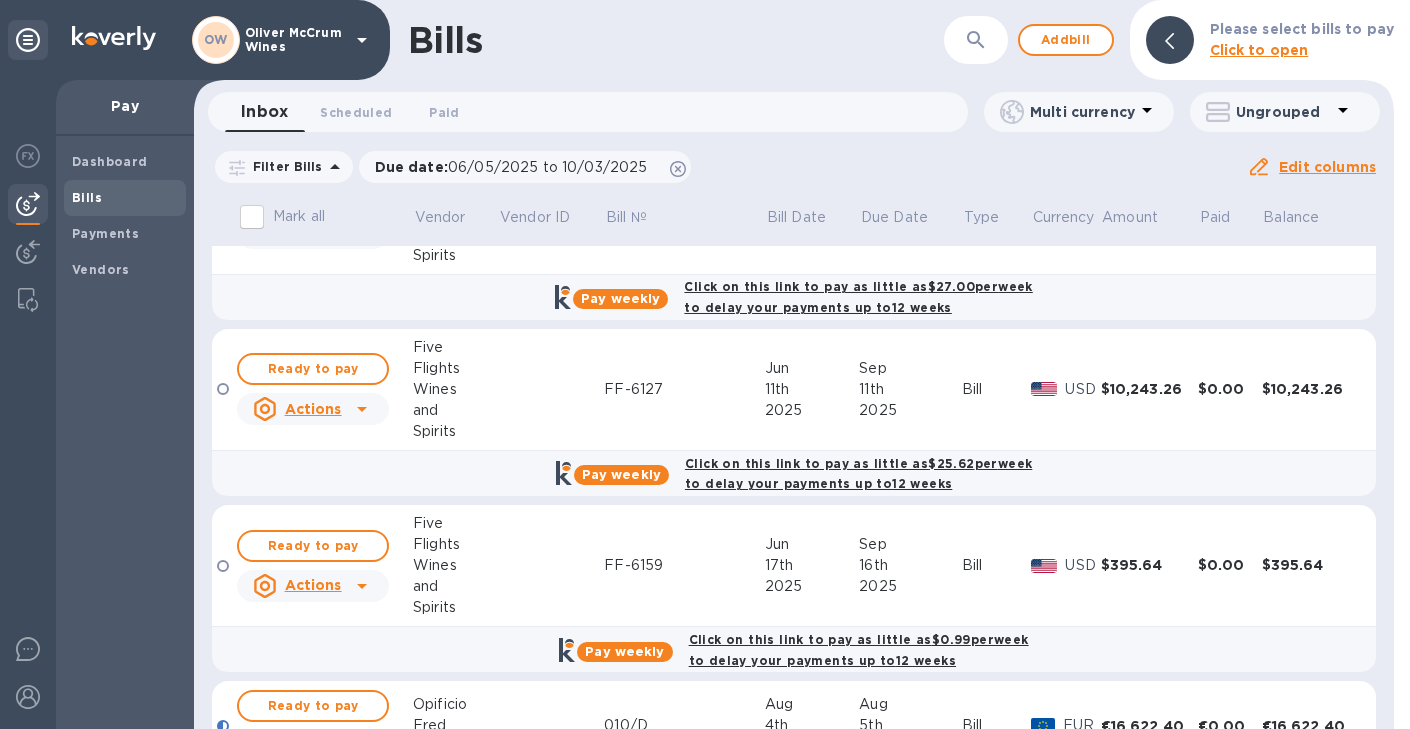 scroll, scrollTop: 1055, scrollLeft: 0, axis: vertical 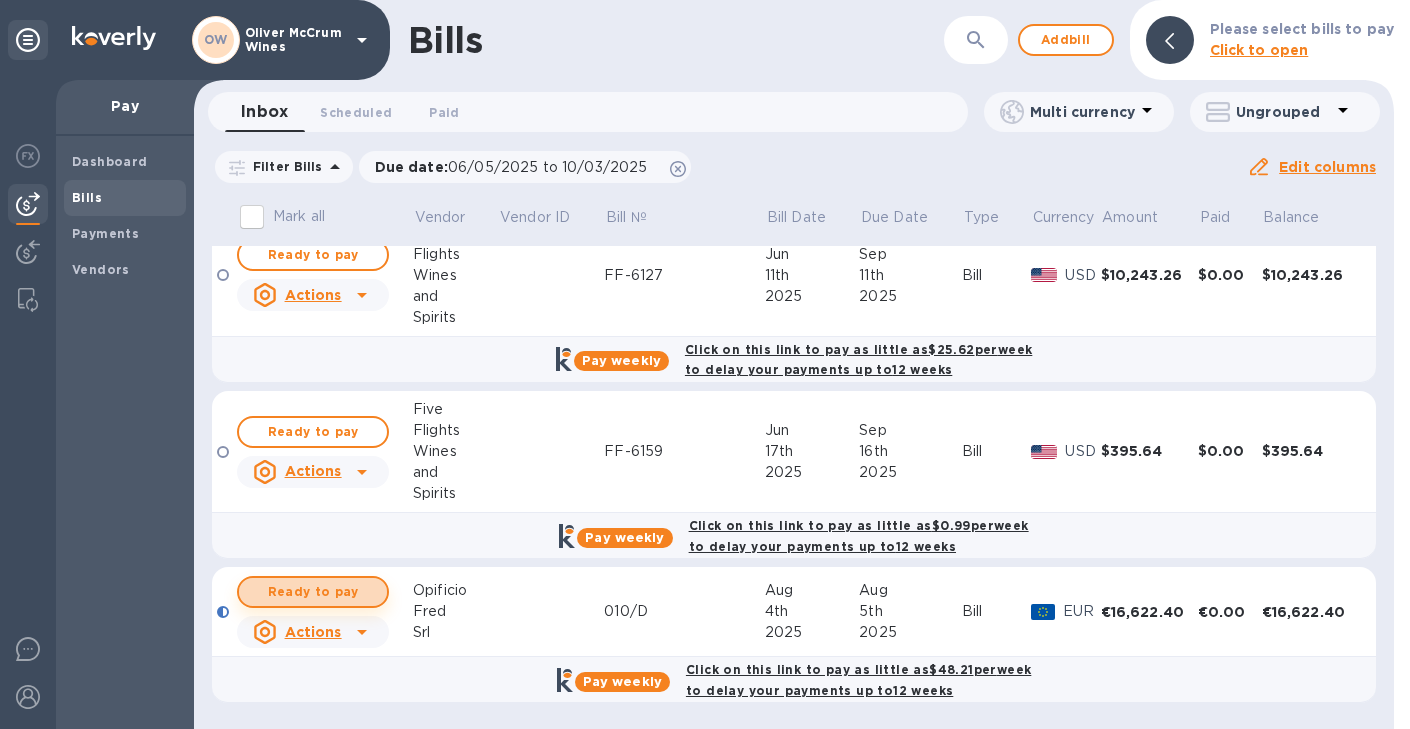 click on "Ready to pay" at bounding box center [313, 592] 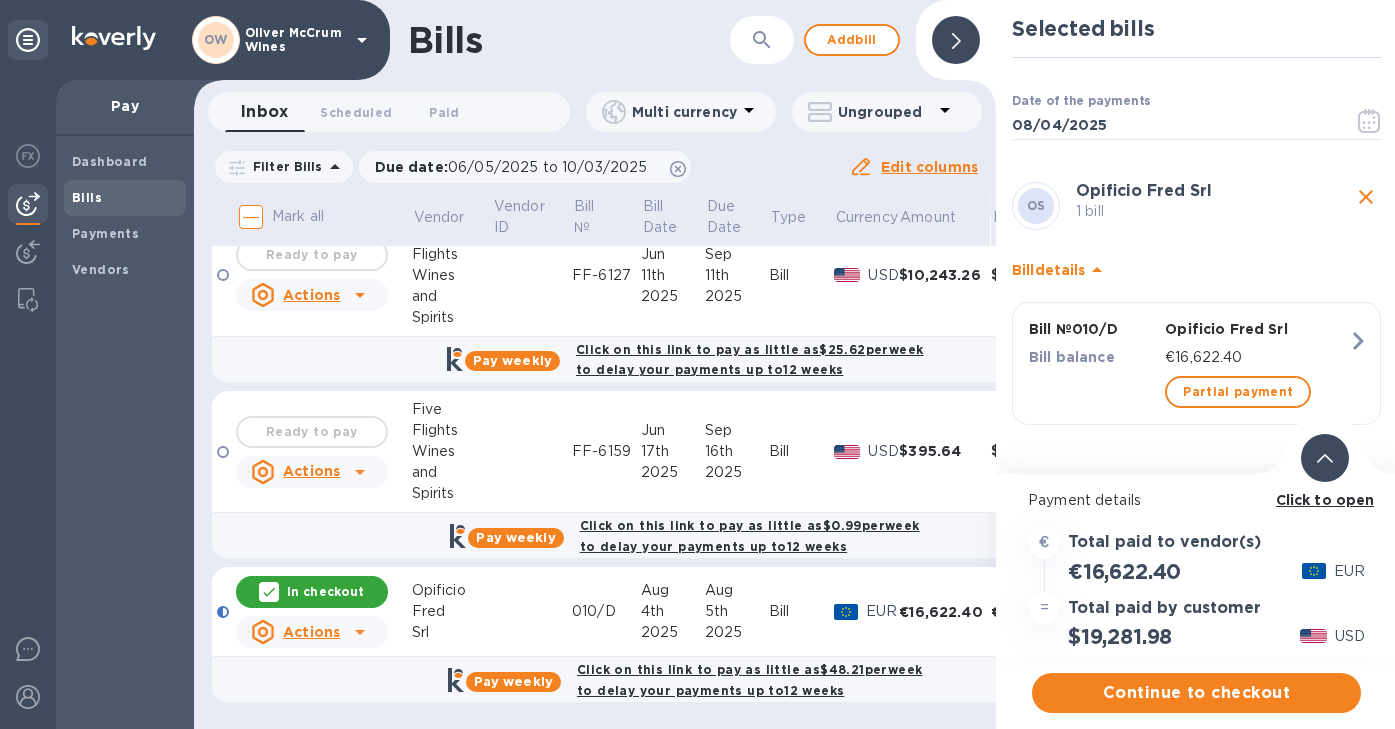 click on "Click to open" at bounding box center [1325, 500] 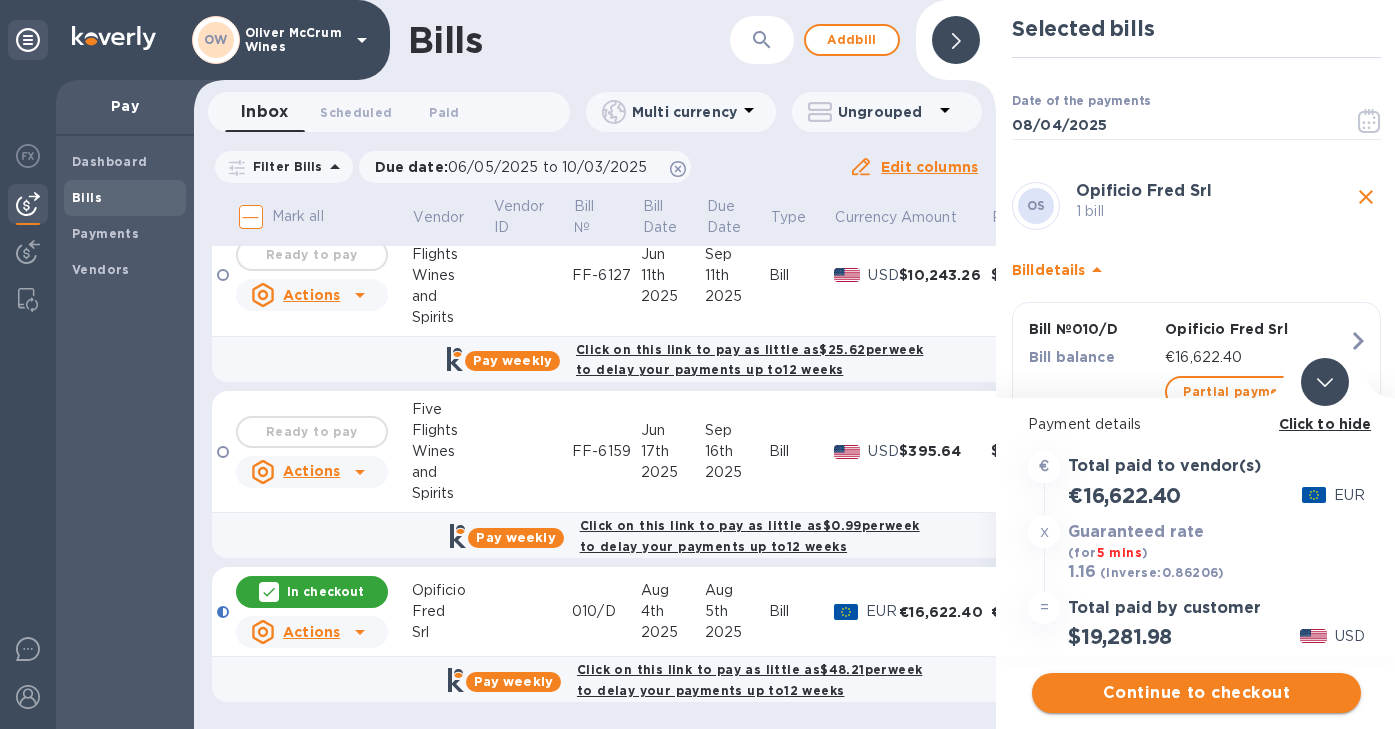 click on "Continue to checkout" at bounding box center (1196, 693) 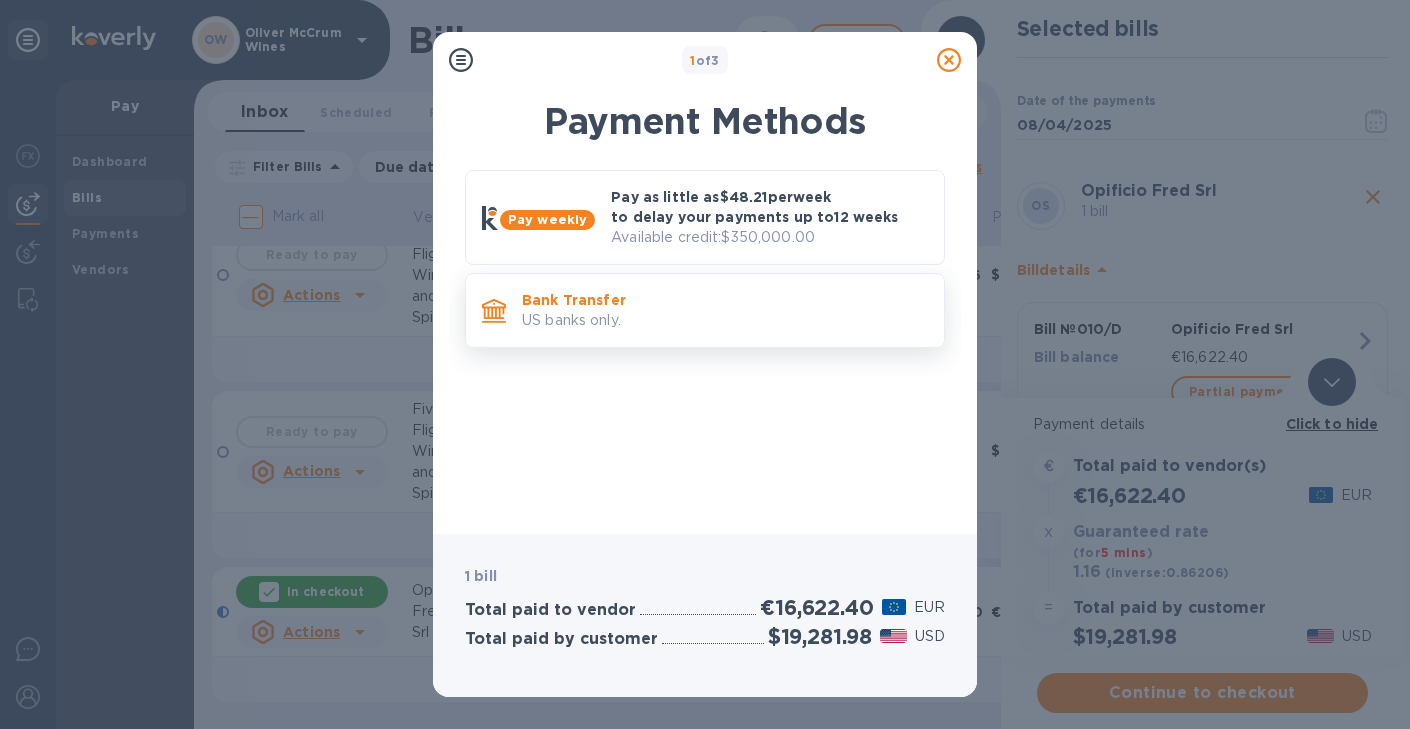 click on "US banks only." at bounding box center [725, 320] 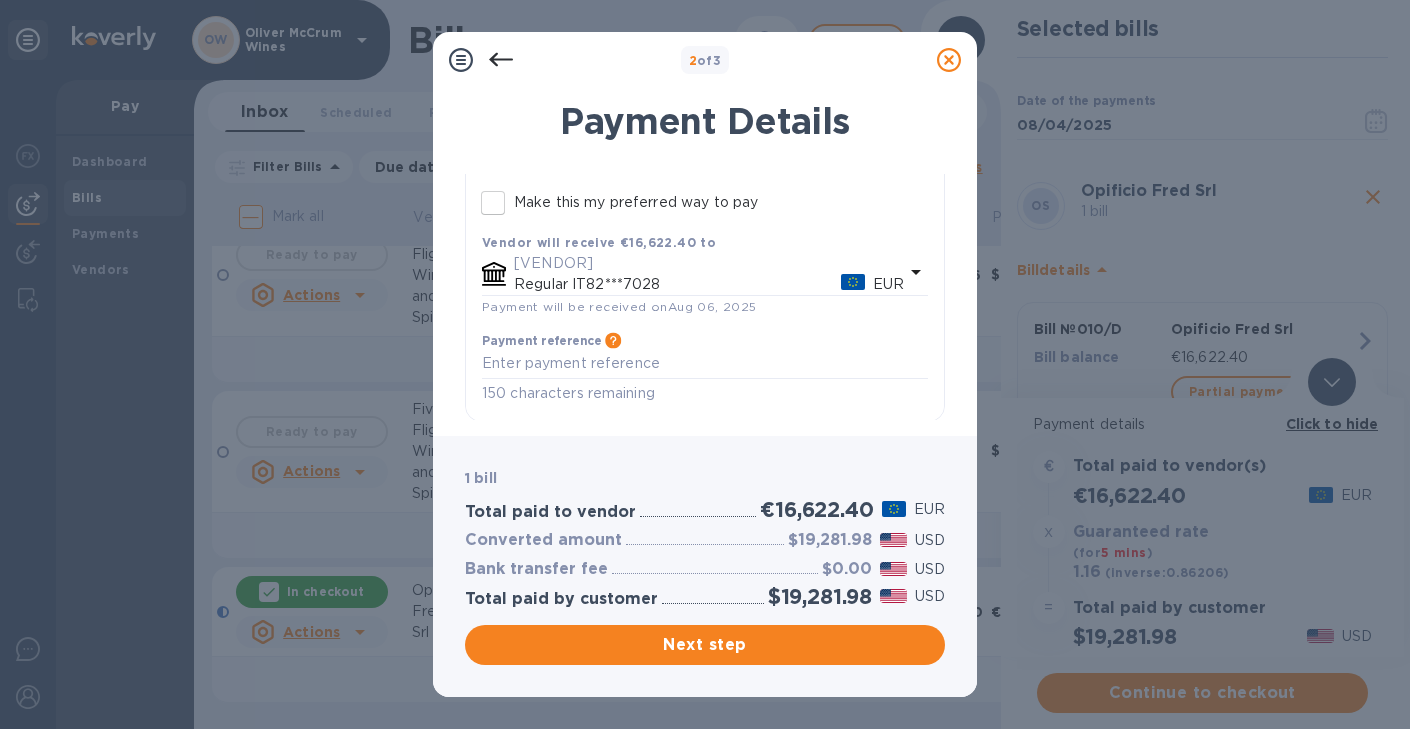 scroll, scrollTop: 242, scrollLeft: 0, axis: vertical 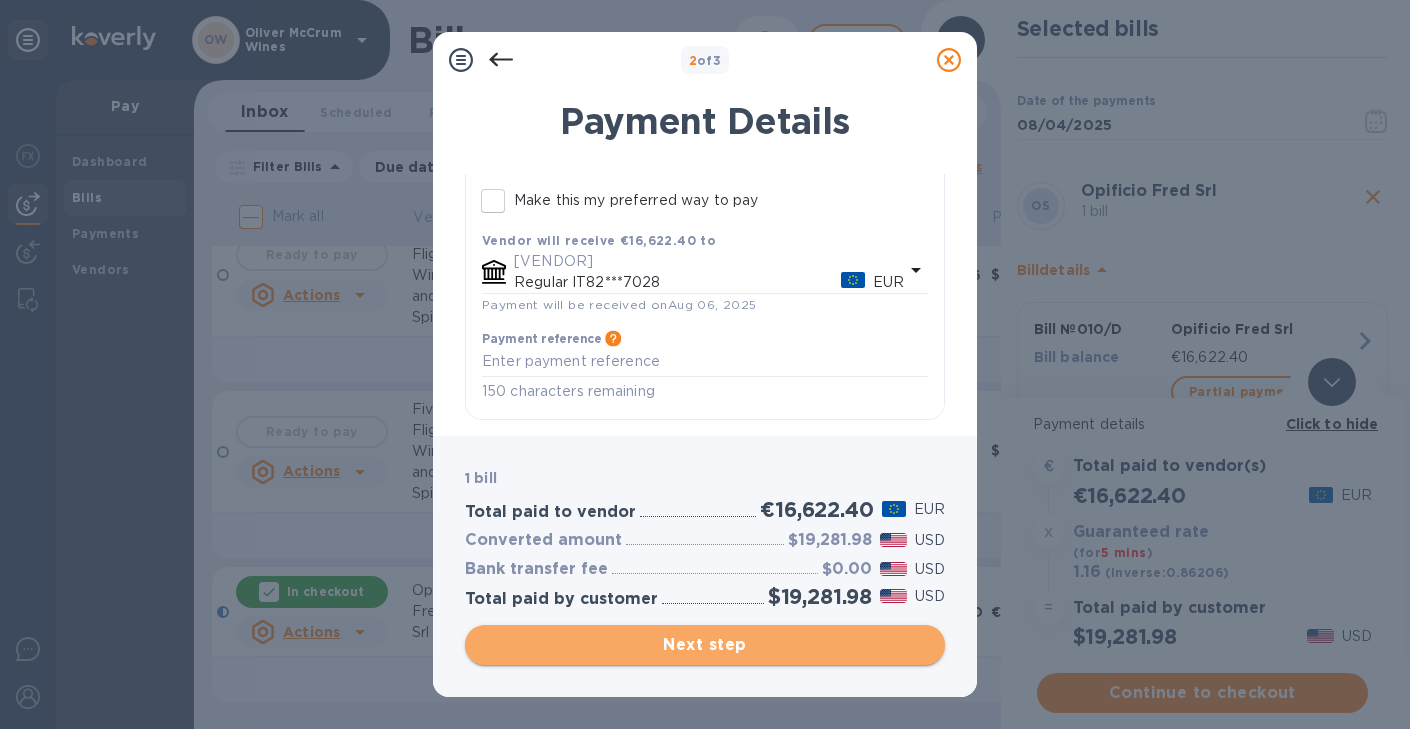click on "Next step" at bounding box center (705, 645) 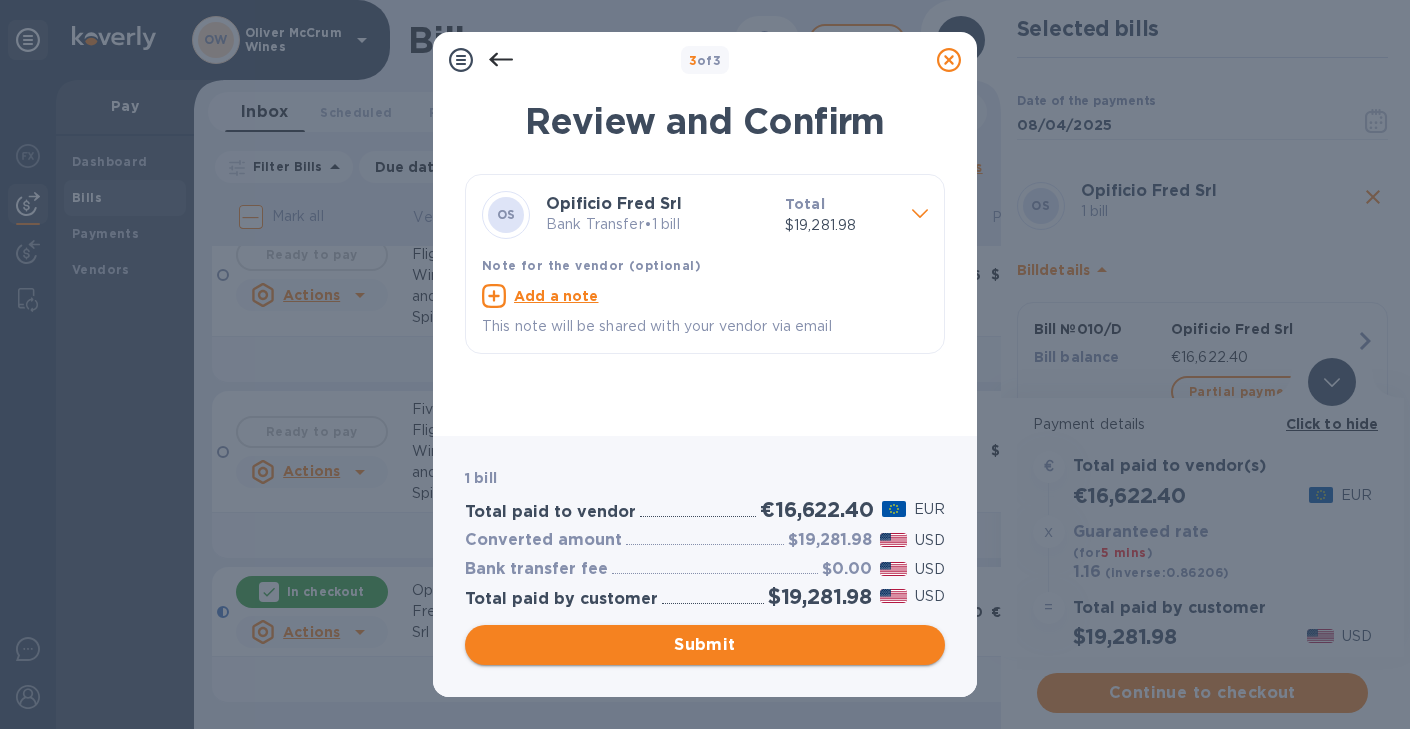 click on "Submit" at bounding box center [705, 645] 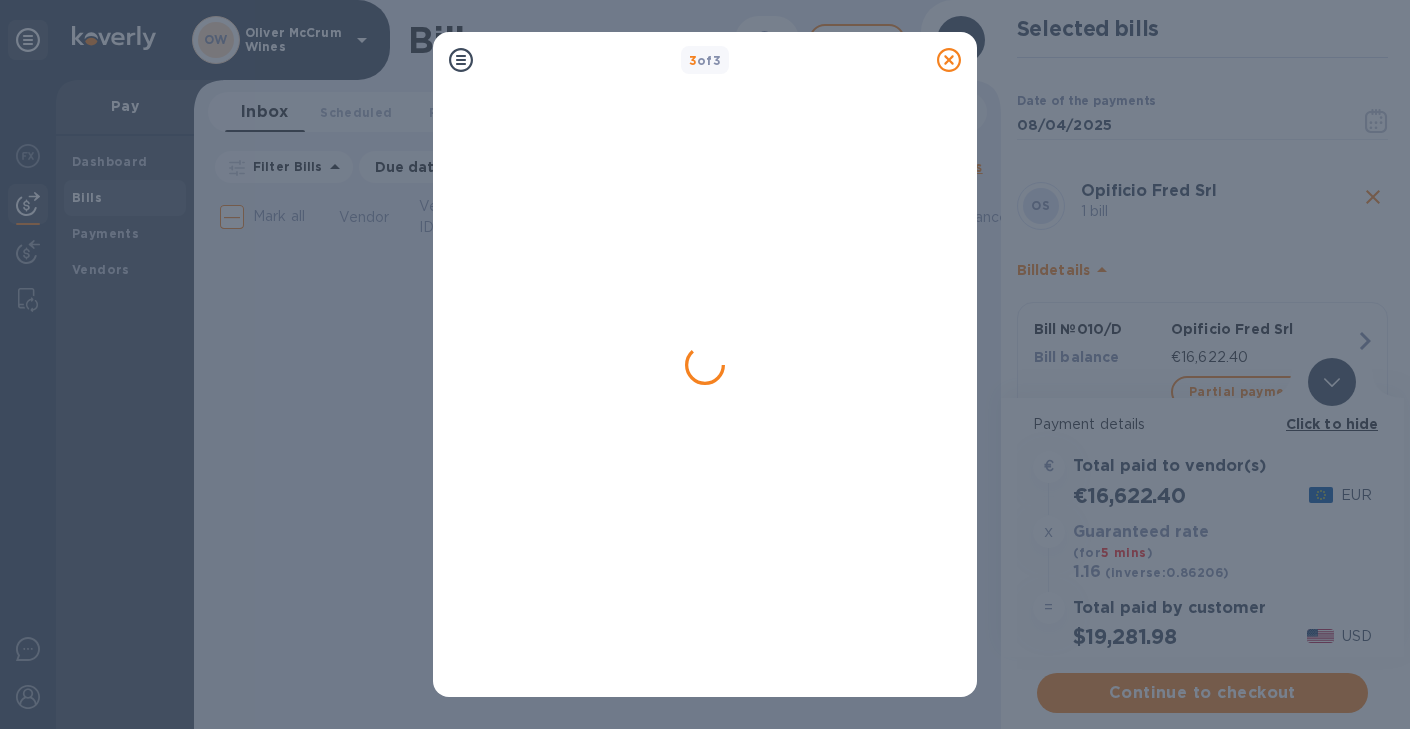 scroll, scrollTop: 0, scrollLeft: 0, axis: both 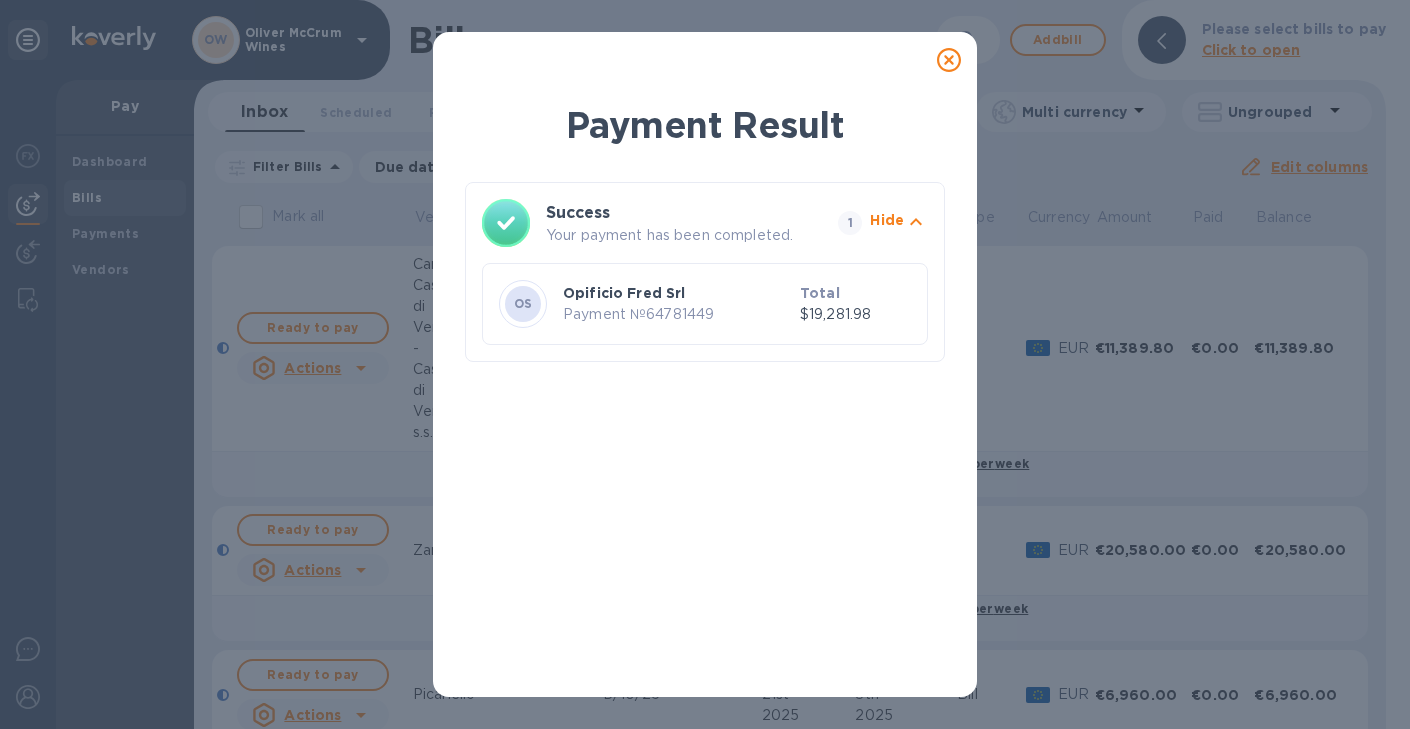 click 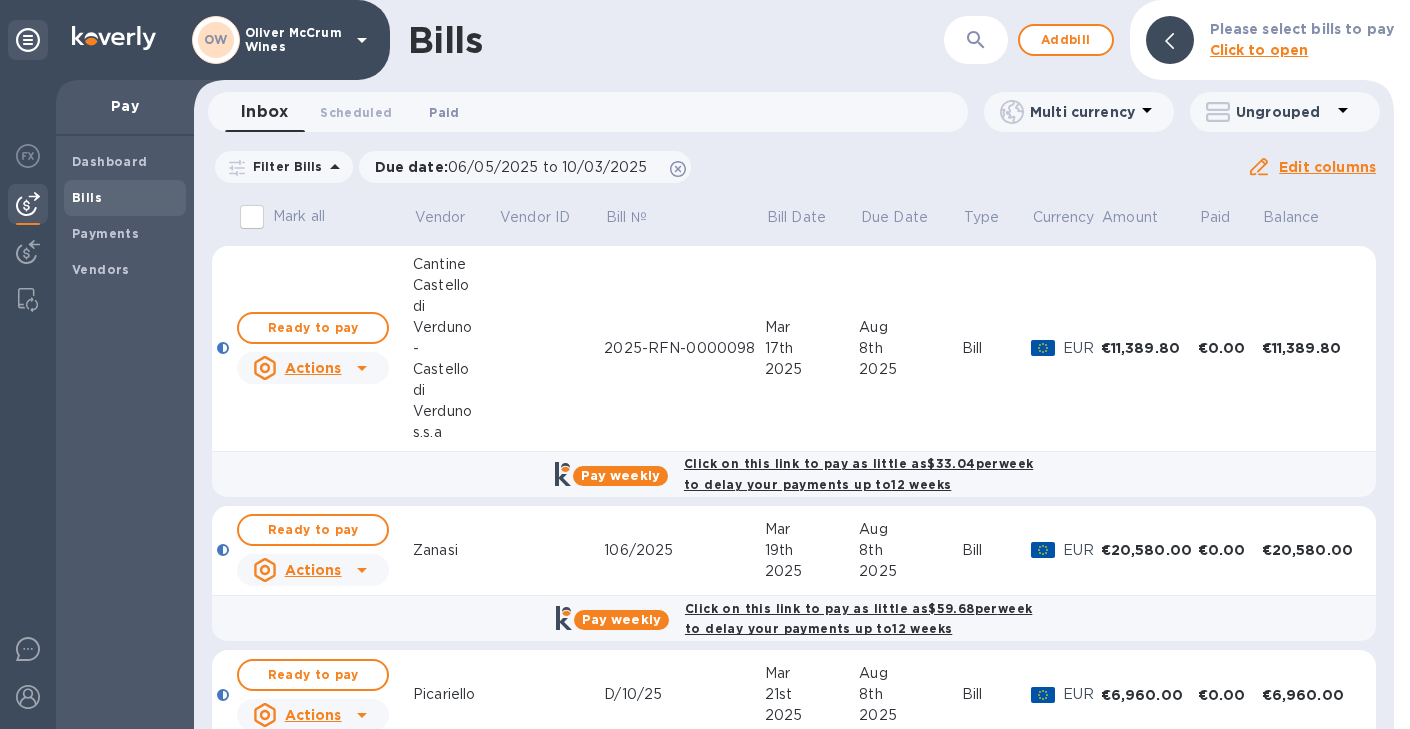 click on "Paid 0" at bounding box center [444, 112] 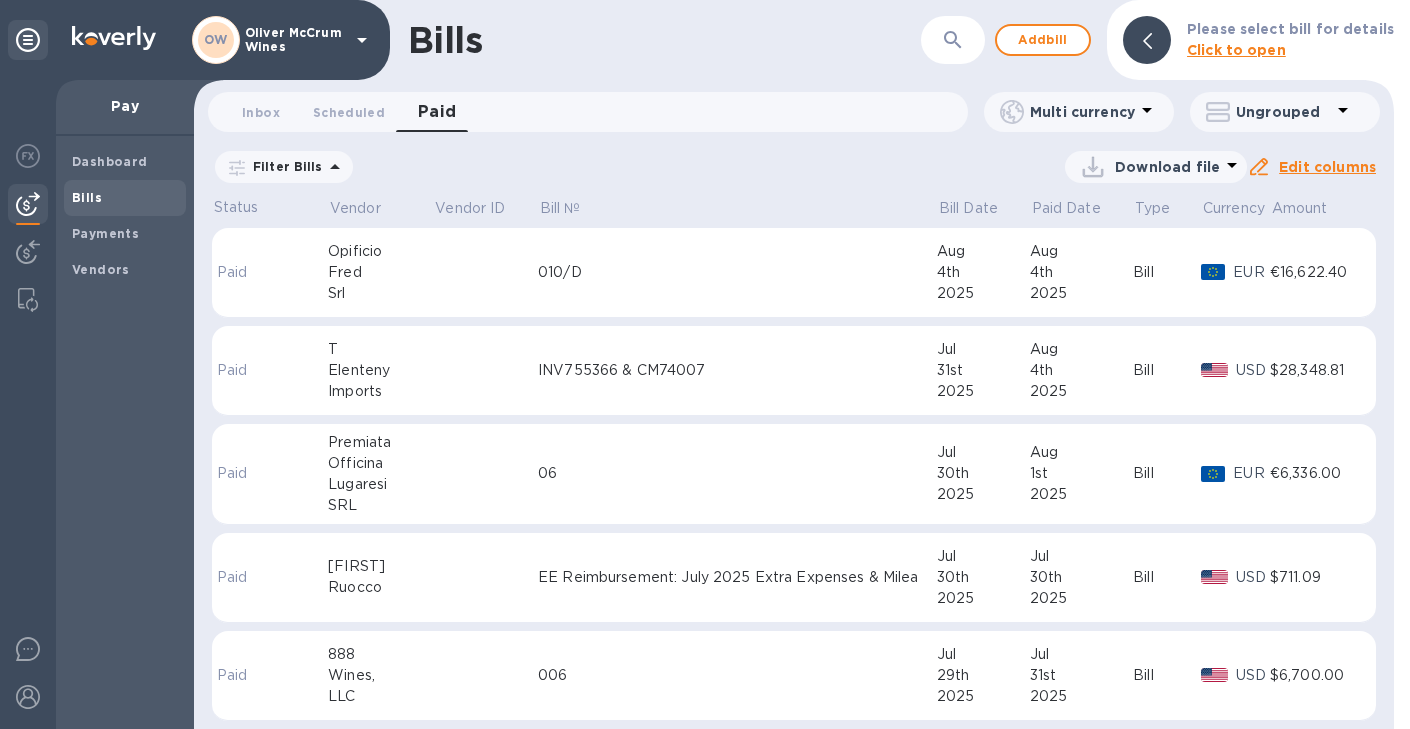 click on "010/D" at bounding box center [737, 272] 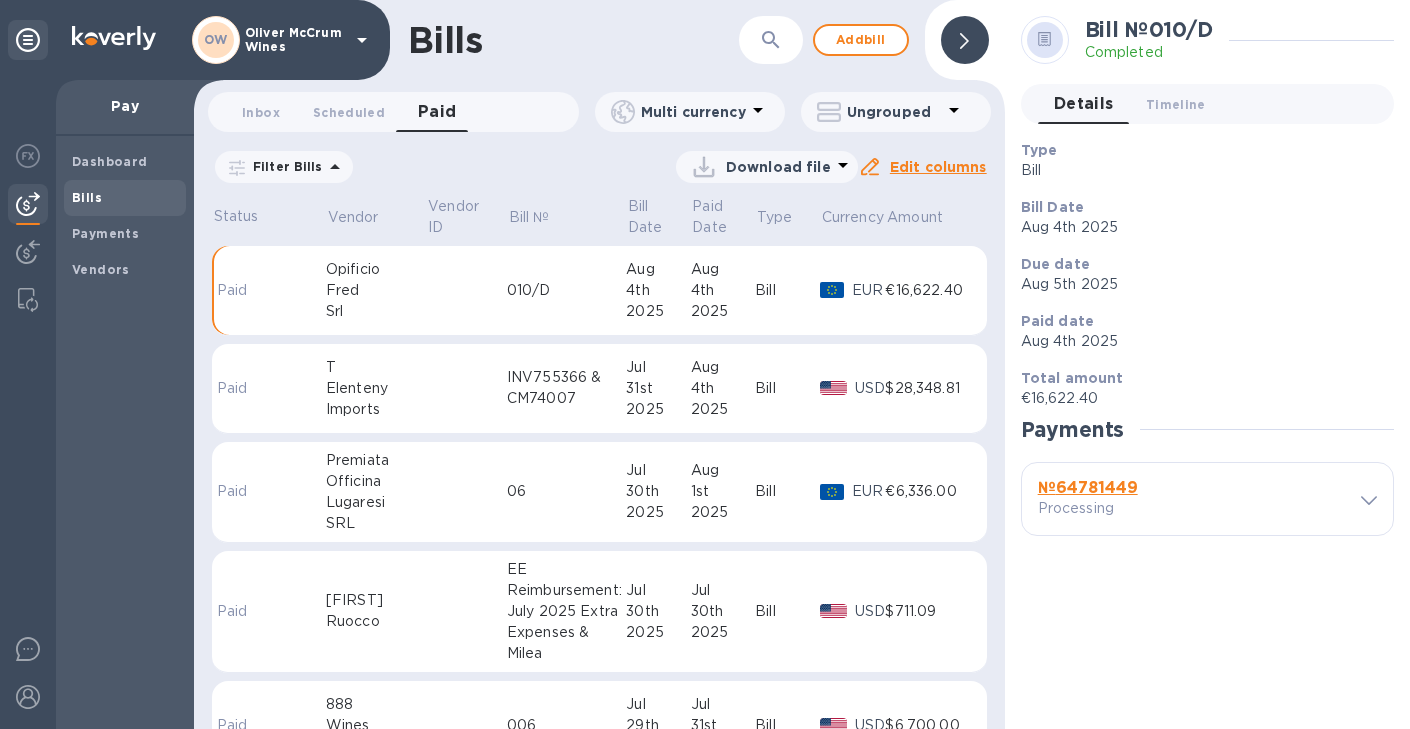 click on "№ 64781449" at bounding box center [1088, 487] 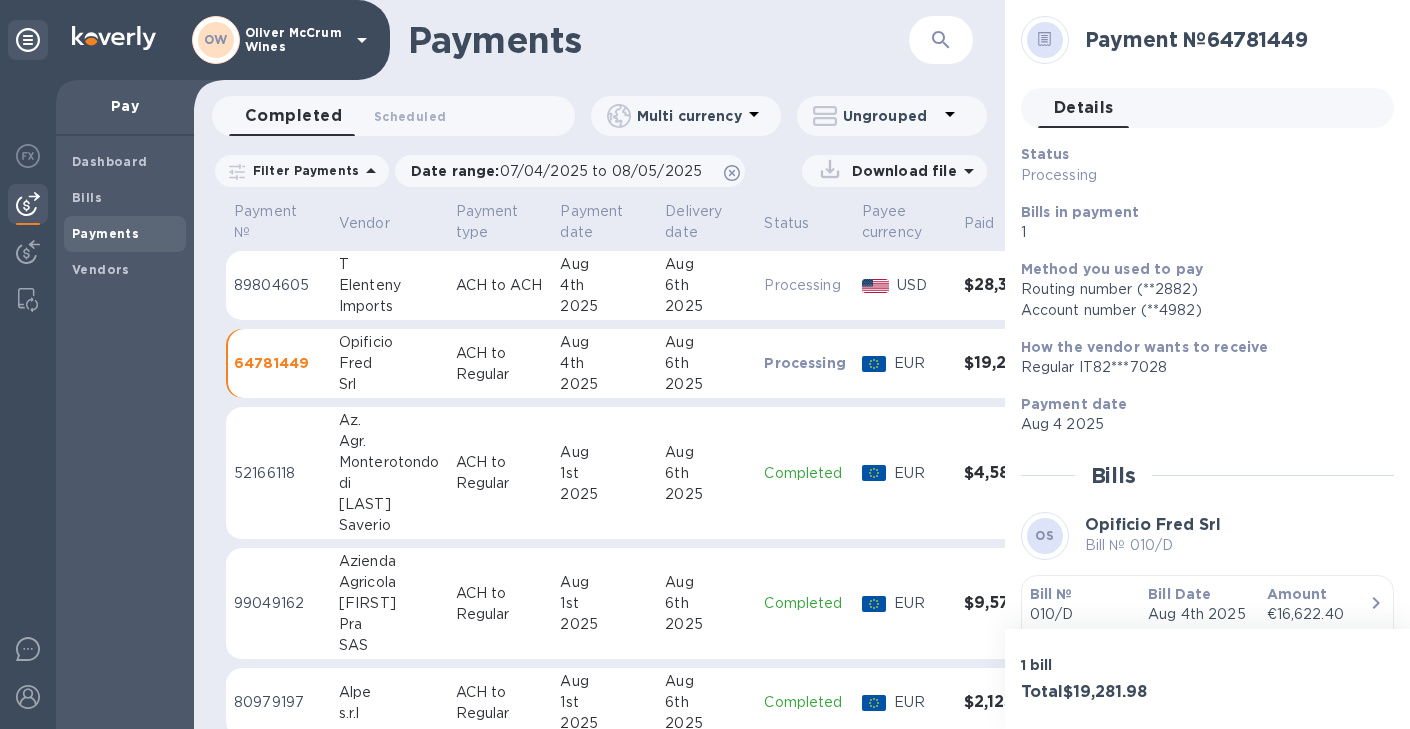 click on "Bill №" at bounding box center (1051, 594) 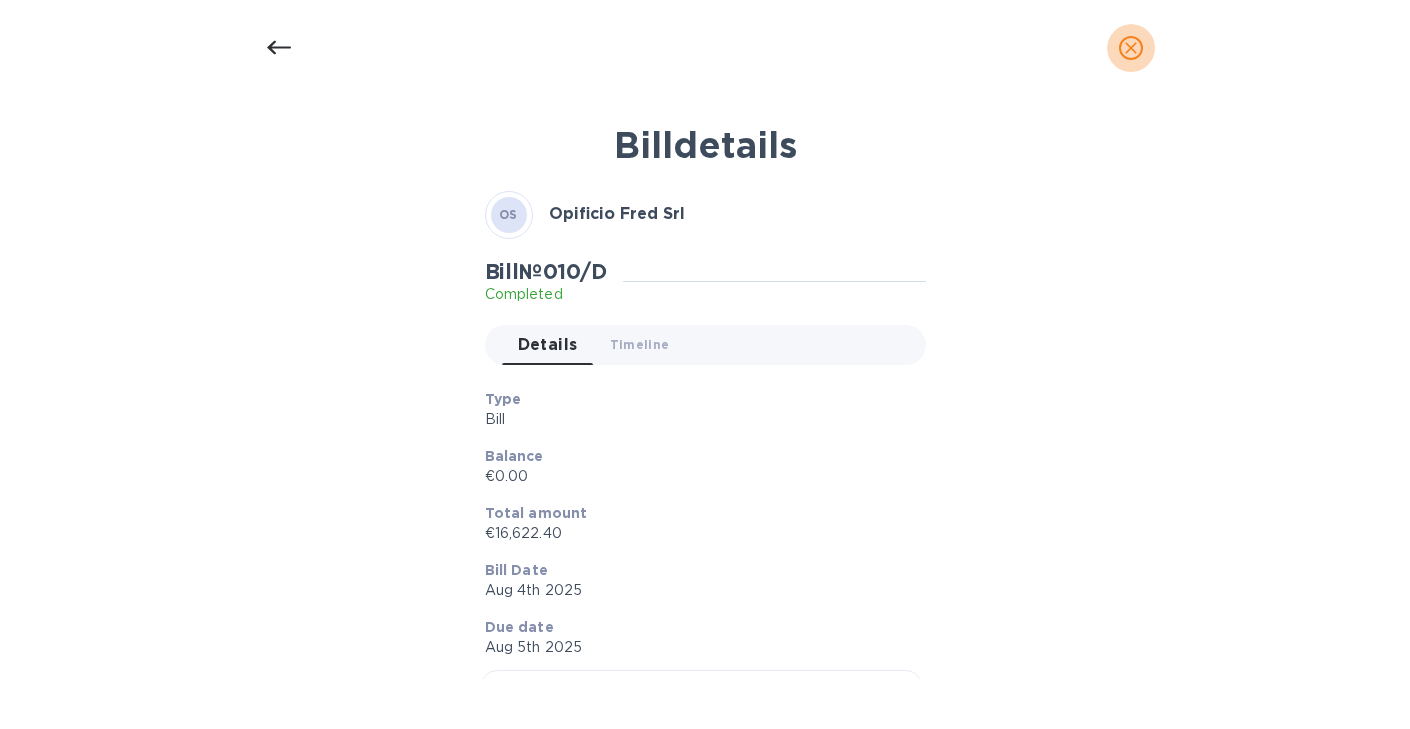 click 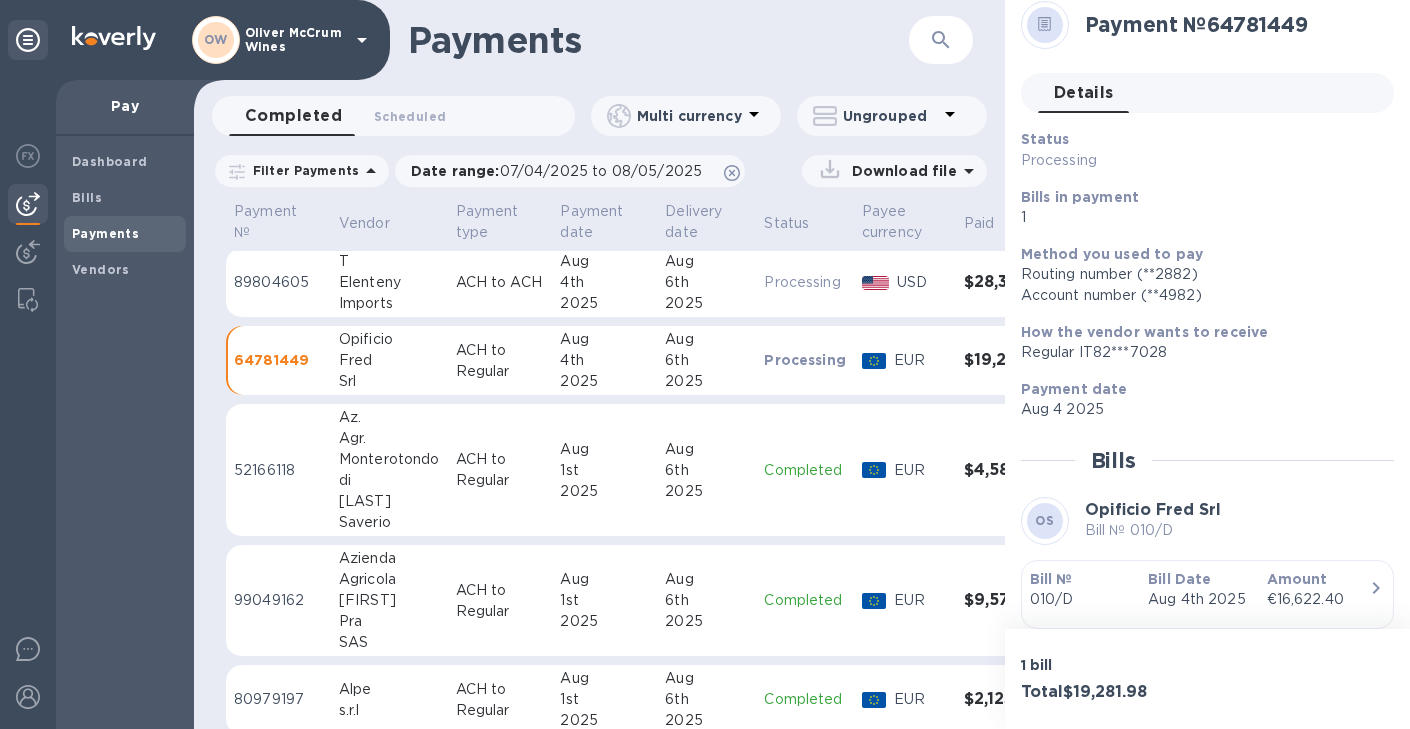 scroll, scrollTop: 0, scrollLeft: 0, axis: both 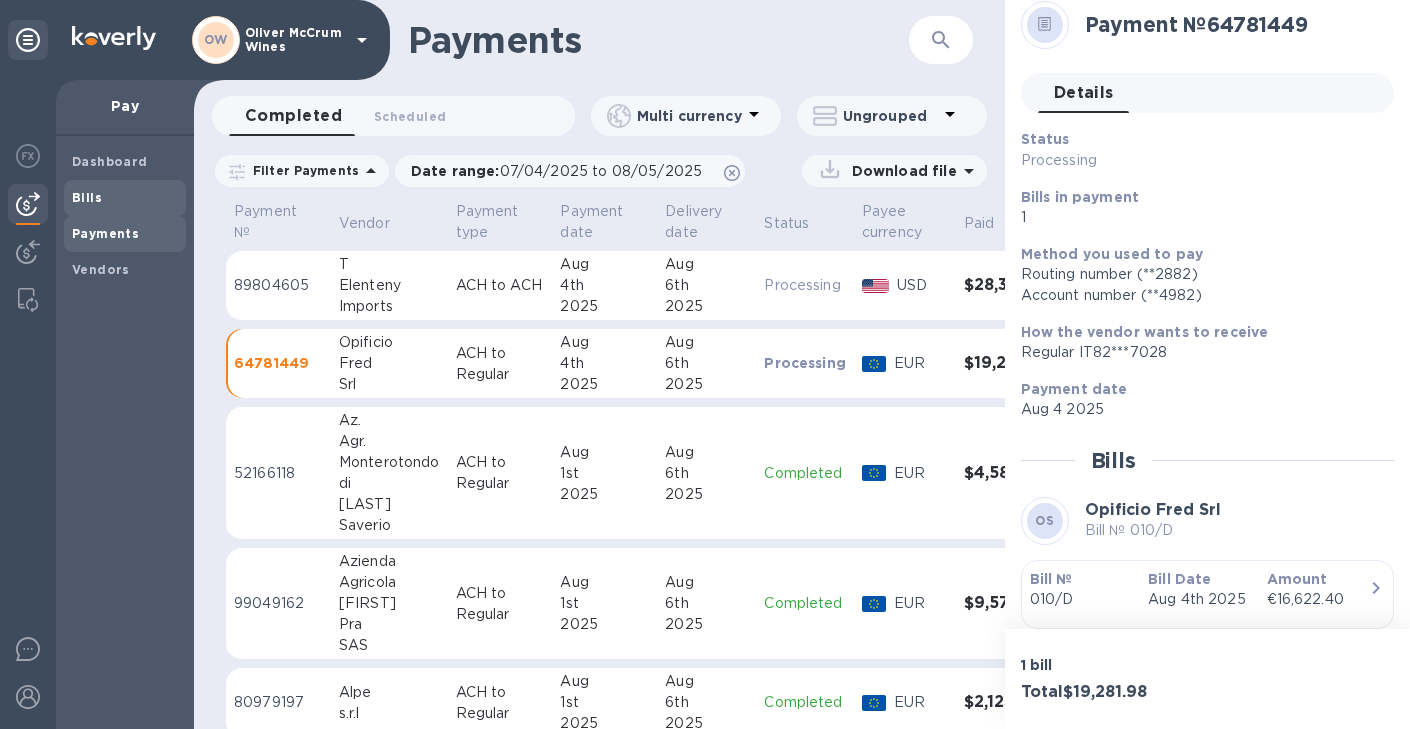 click on "Bills" at bounding box center [87, 197] 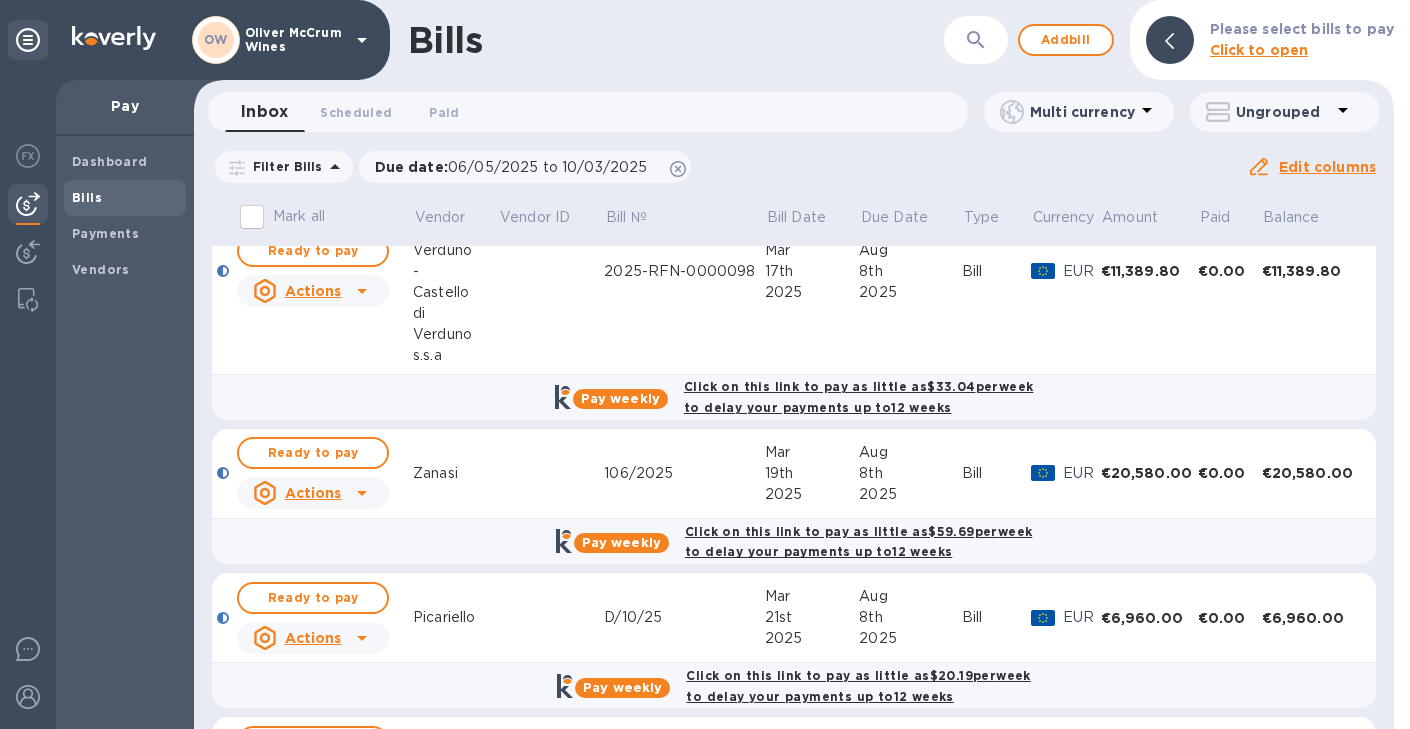 scroll, scrollTop: 0, scrollLeft: 0, axis: both 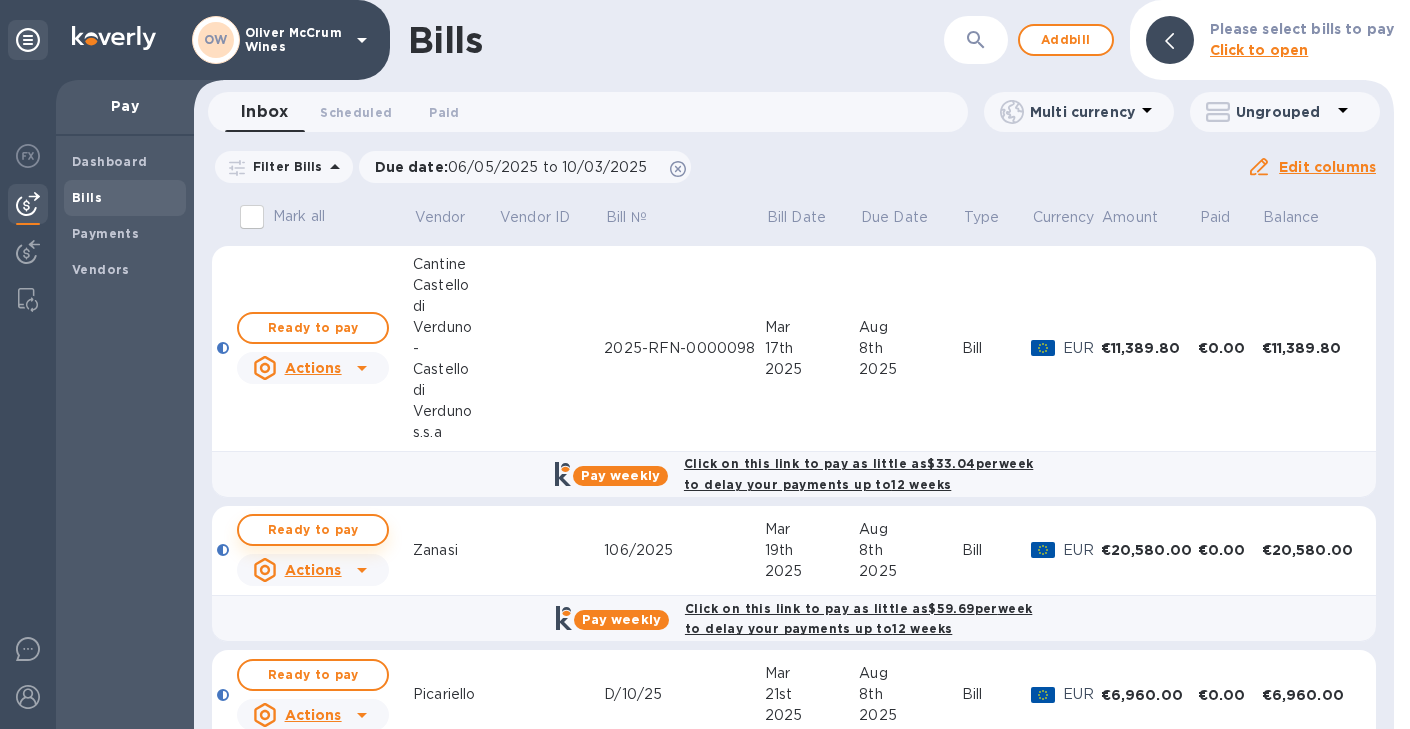 click on "Ready to pay" at bounding box center [313, 530] 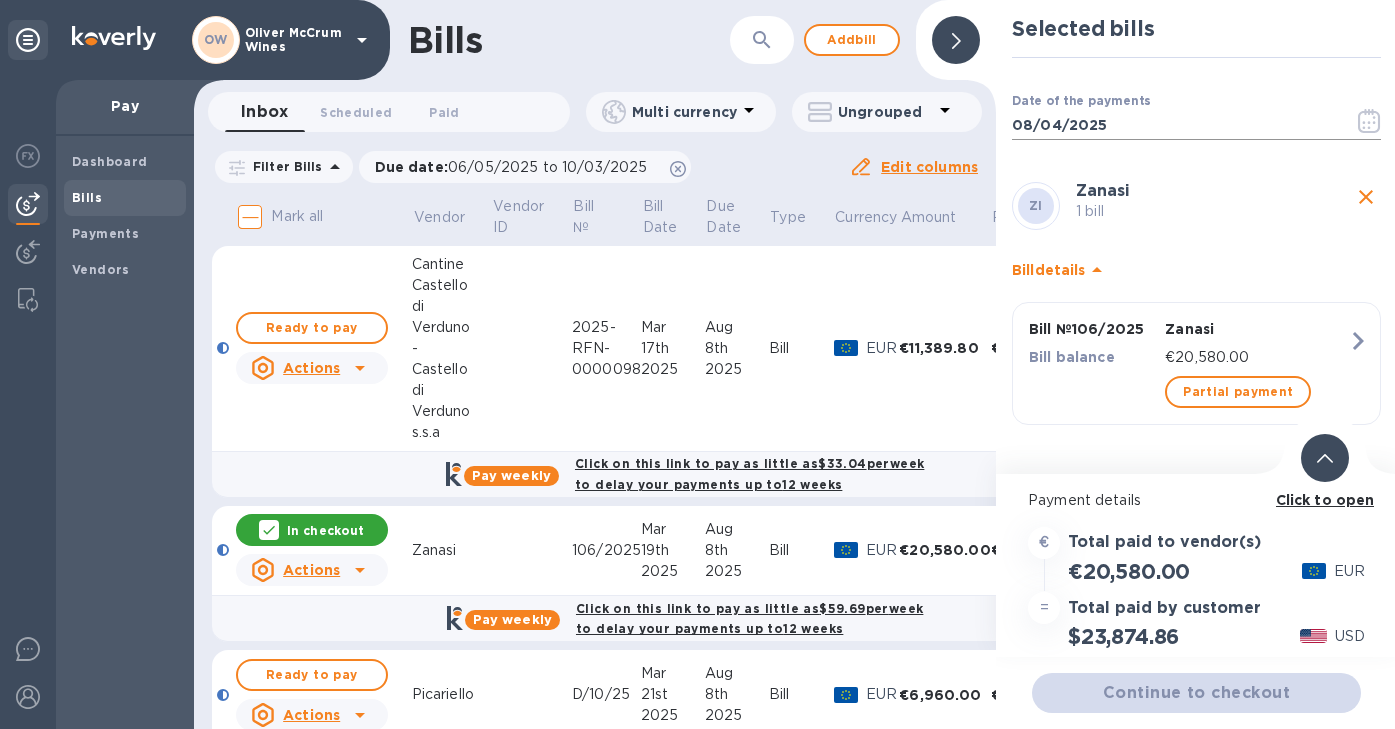 click 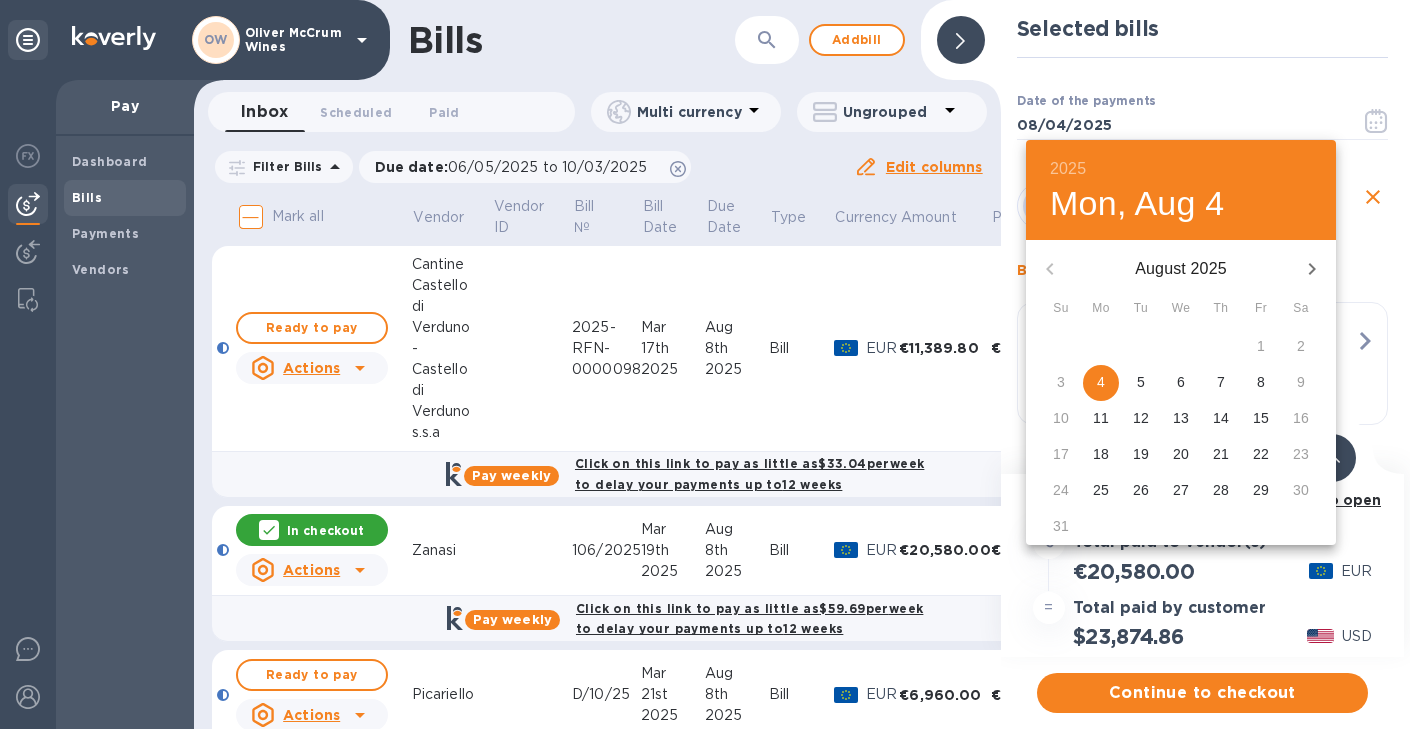click on "5" at bounding box center [1141, 382] 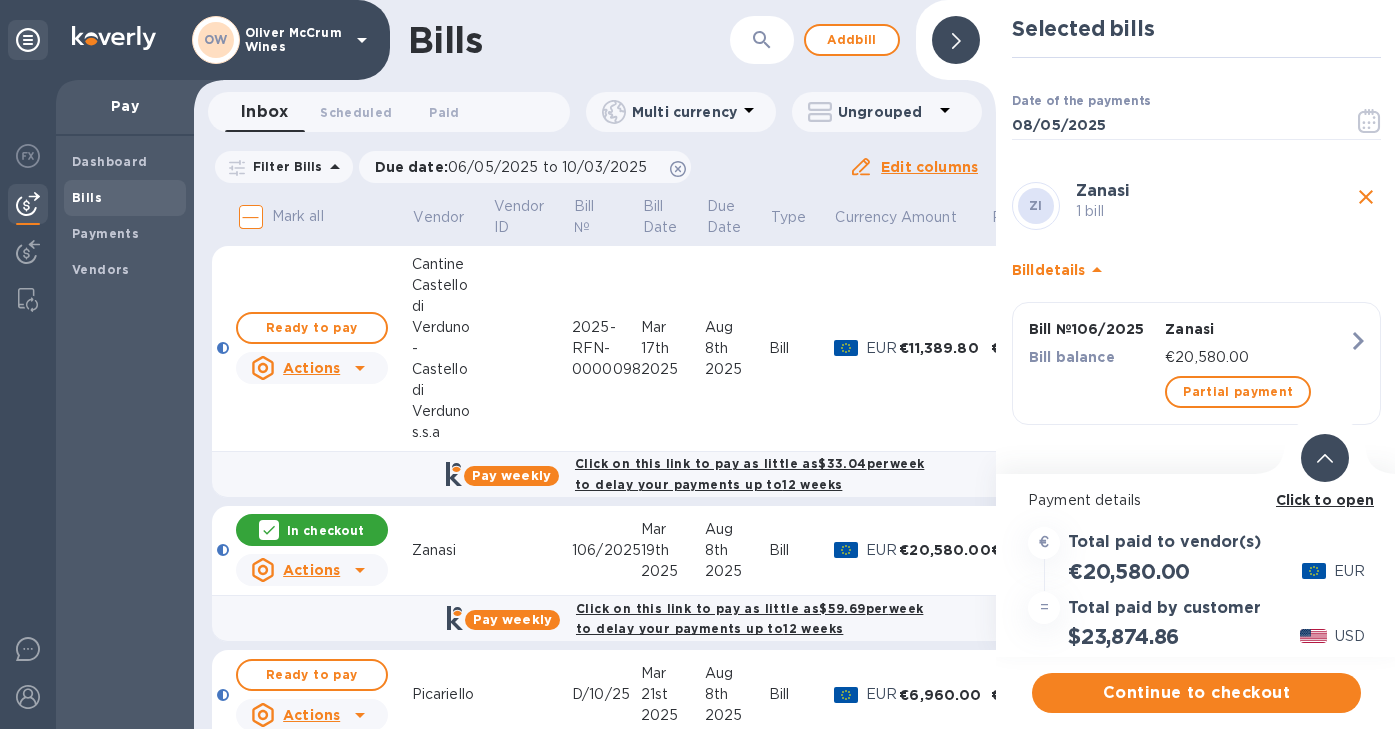 click on "Click to open" at bounding box center [1325, 500] 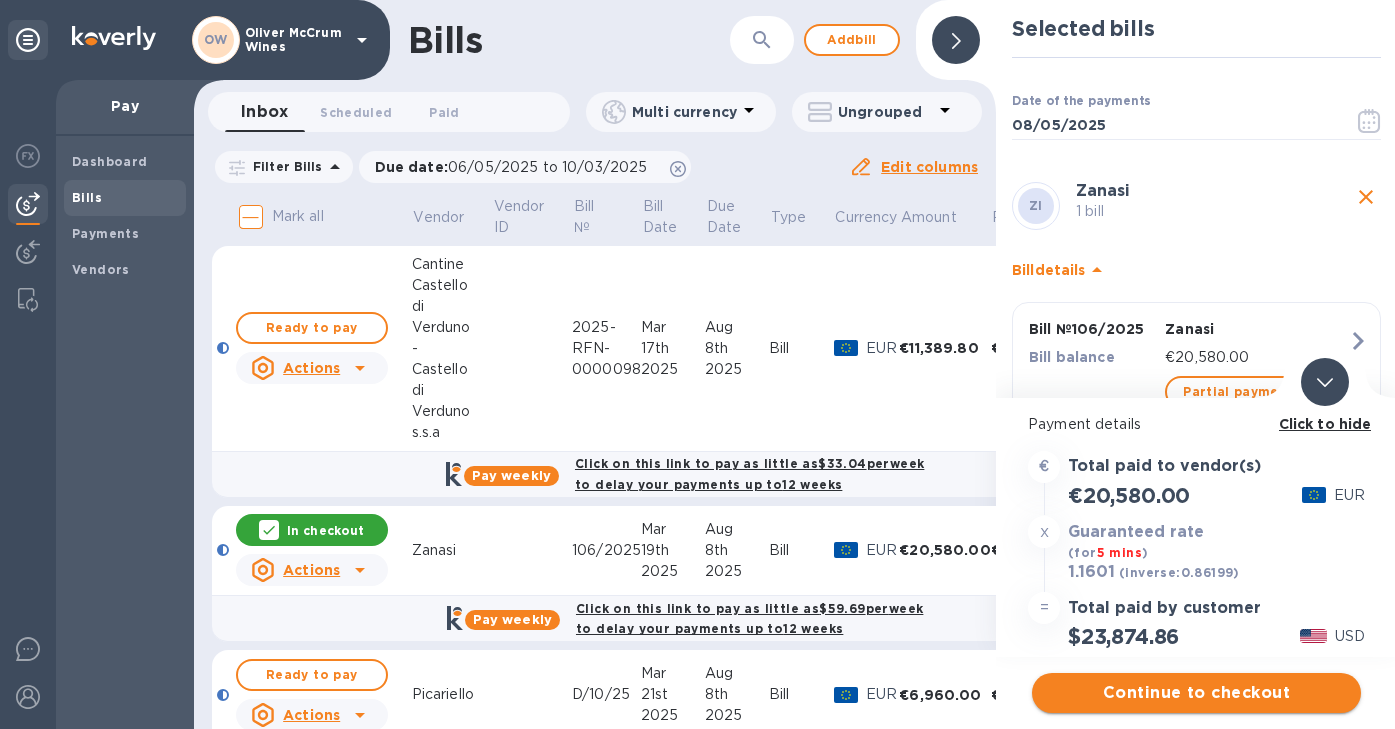 click on "Continue to checkout" at bounding box center (1196, 693) 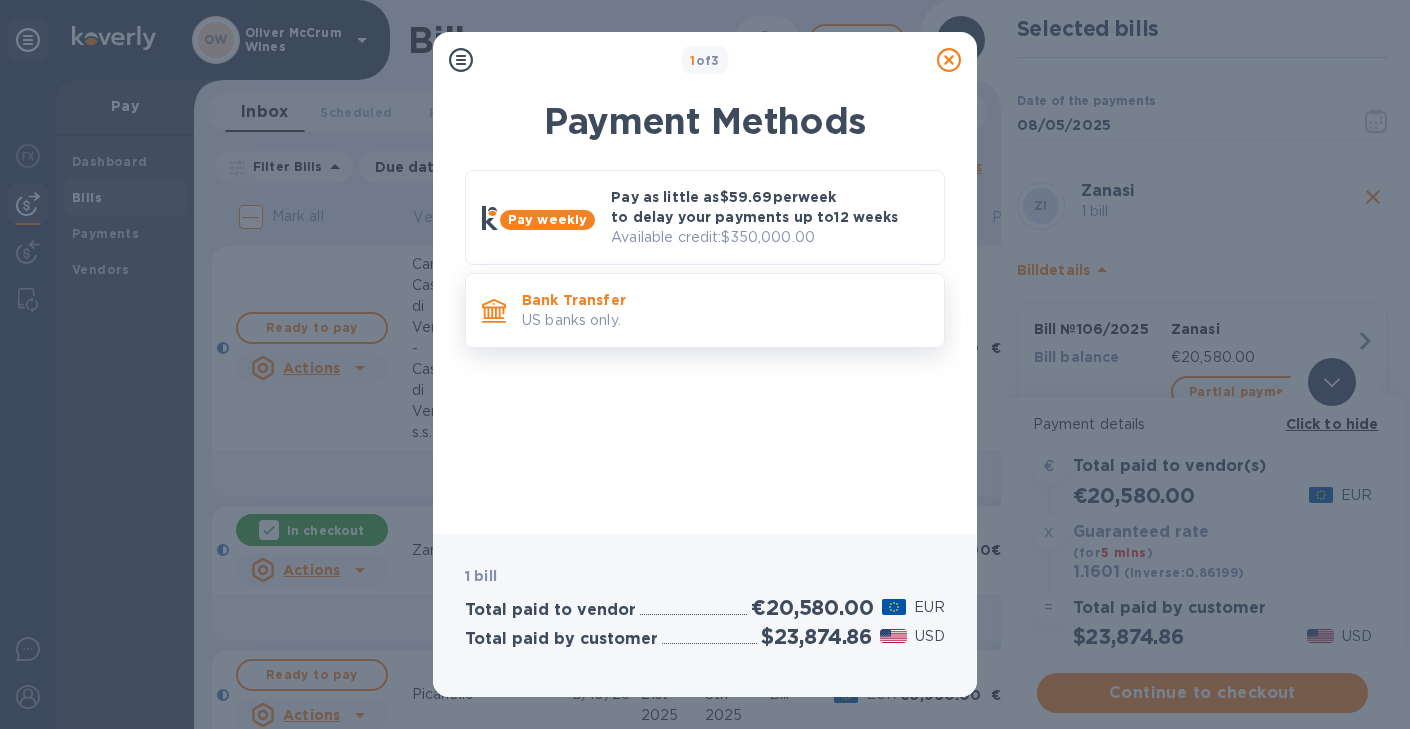 click on "US banks only." at bounding box center (725, 320) 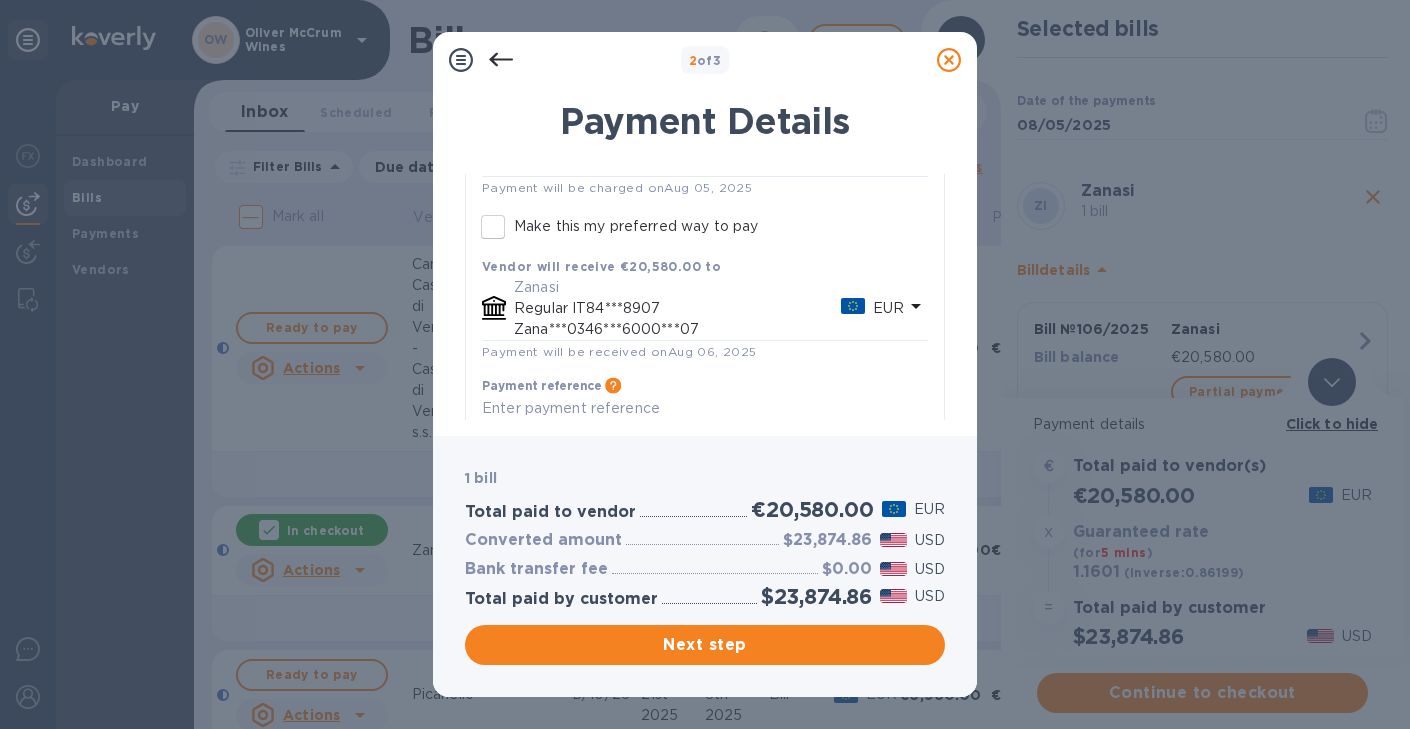 scroll, scrollTop: 263, scrollLeft: 0, axis: vertical 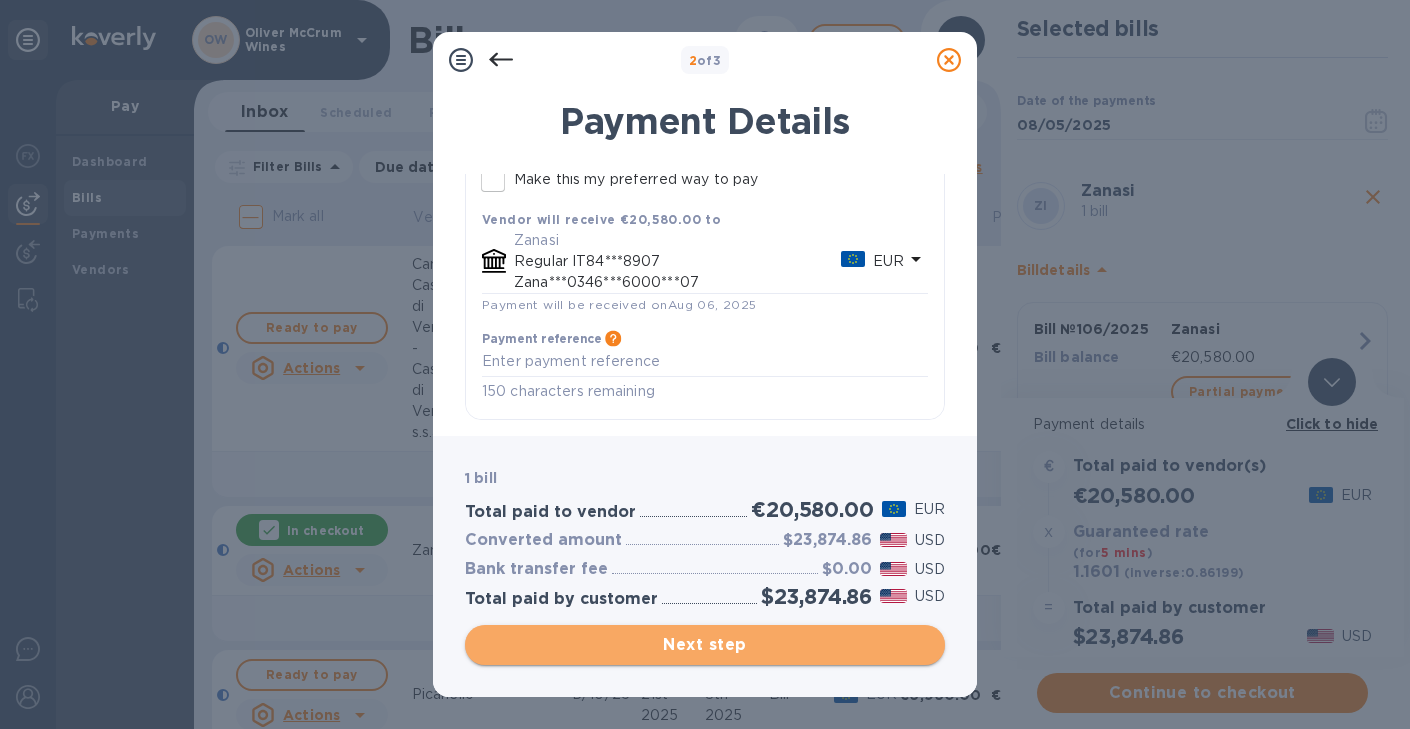 click on "Next step" at bounding box center (705, 645) 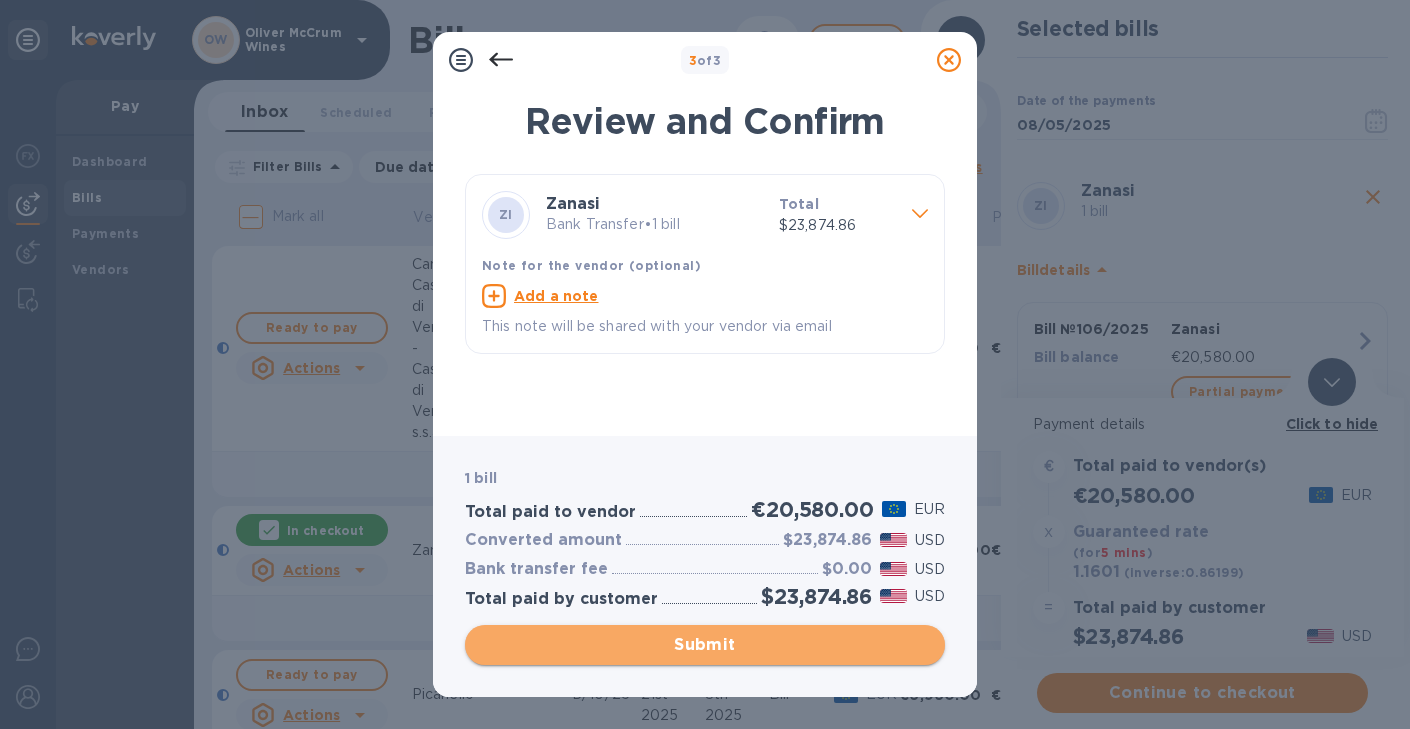 click on "Submit" at bounding box center (705, 645) 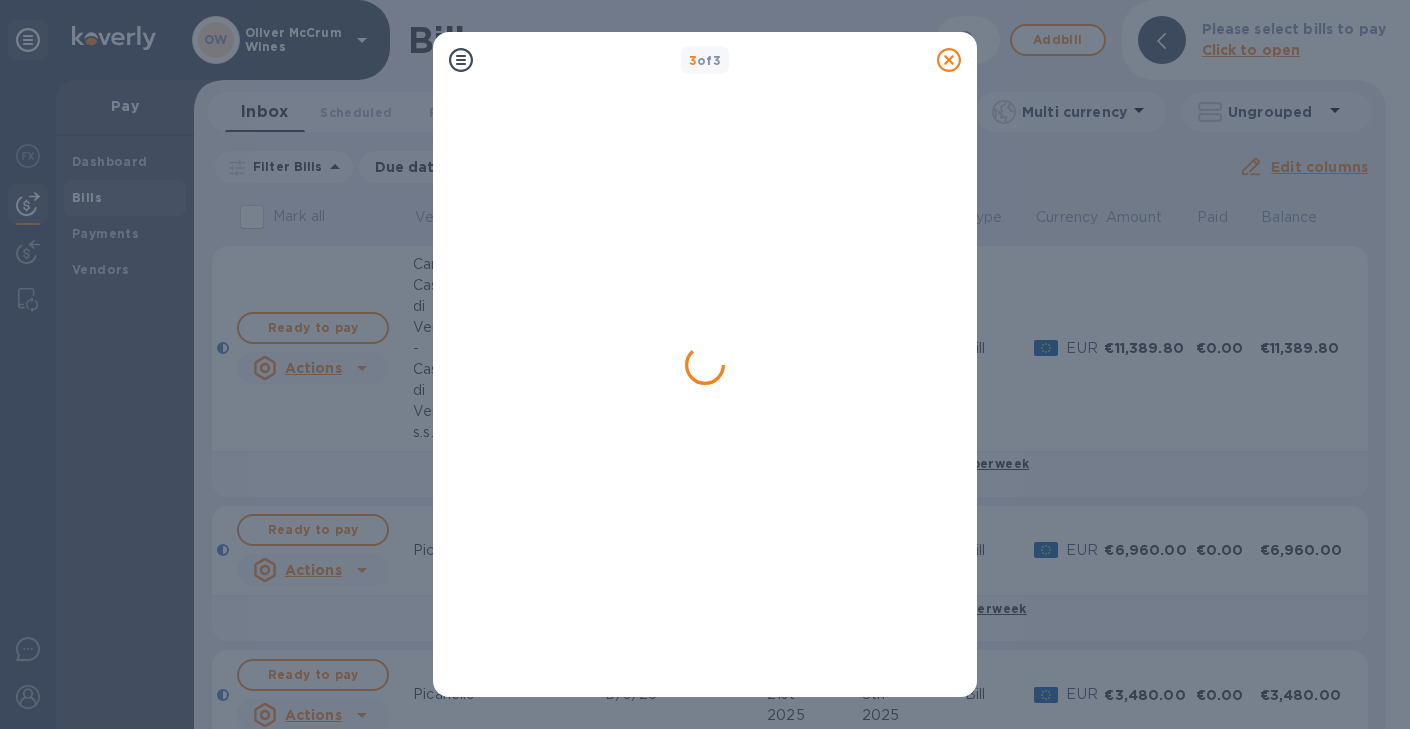 click on "3  of  3" at bounding box center [705, 364] 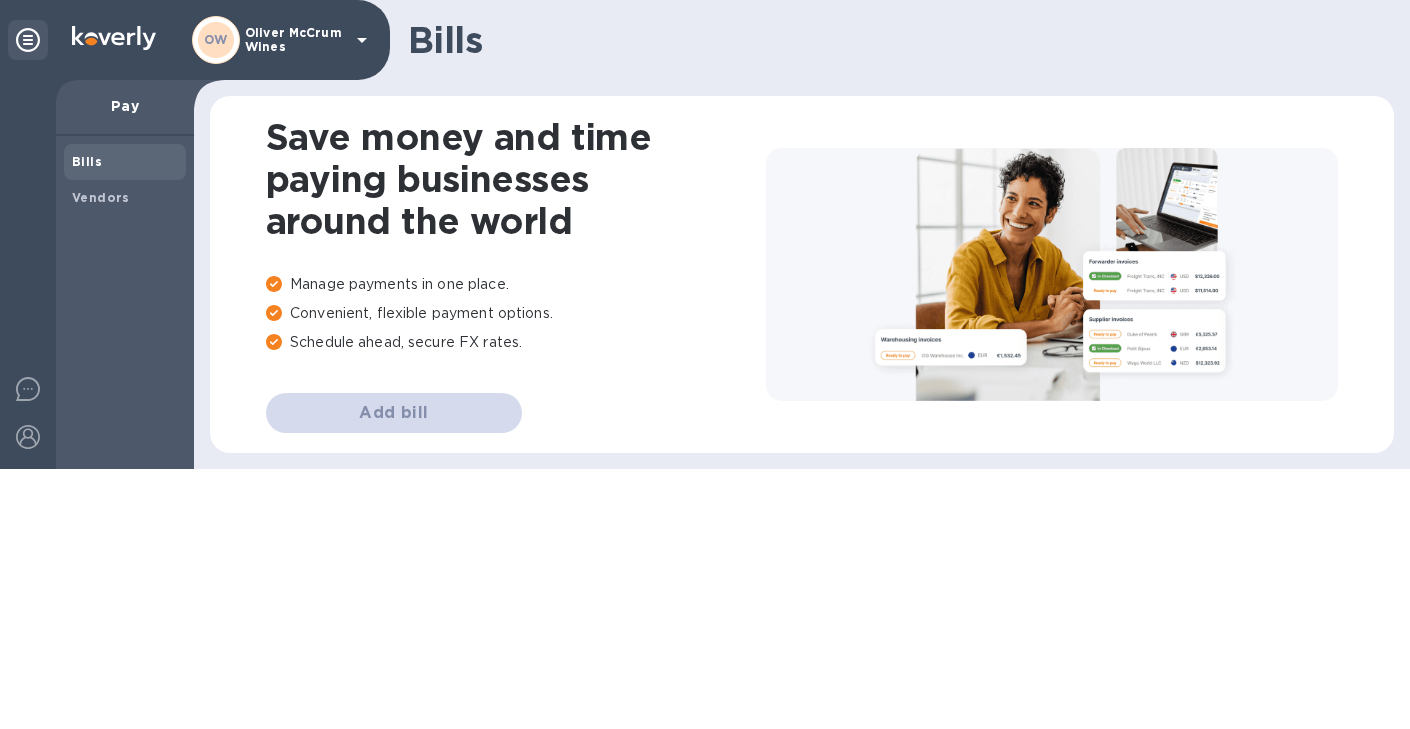 scroll, scrollTop: 0, scrollLeft: 0, axis: both 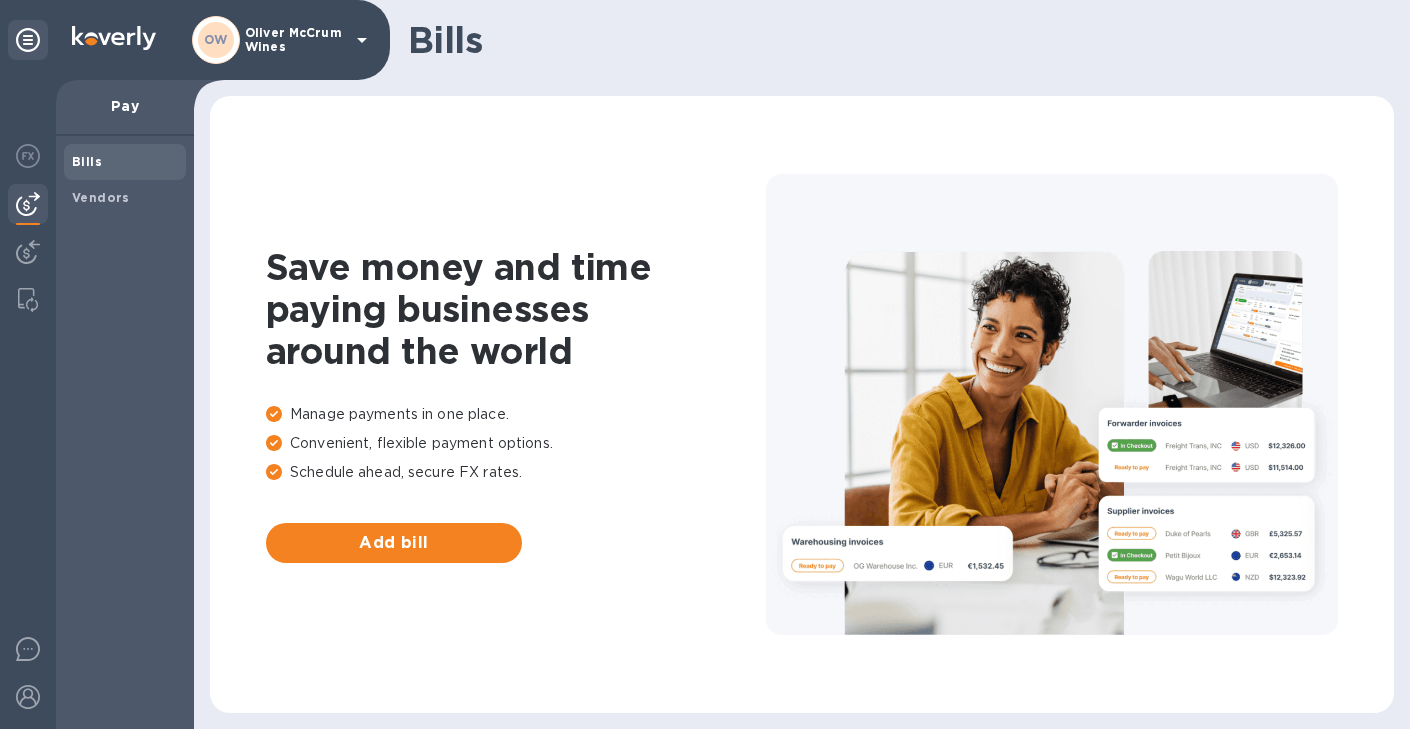 click on "Bills" at bounding box center (125, 162) 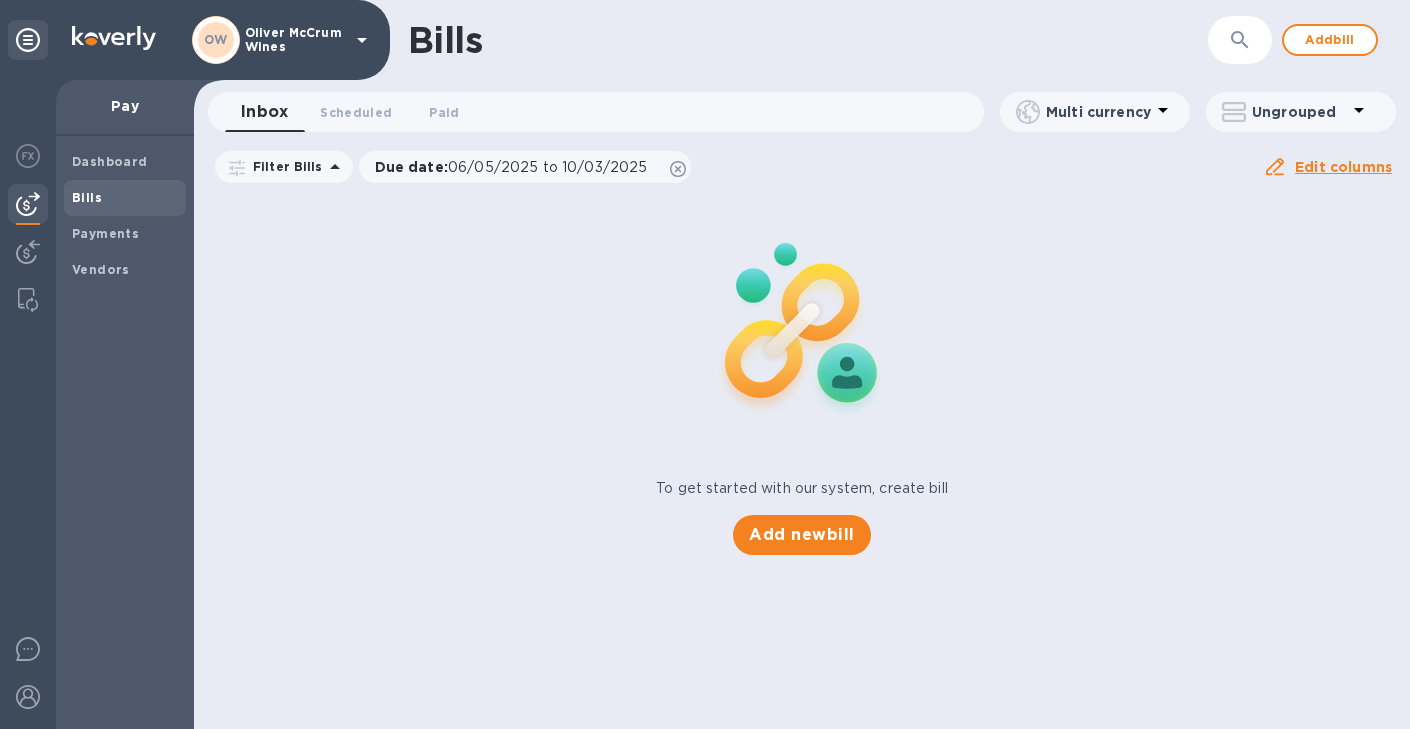 click on "Dashboard" at bounding box center [110, 161] 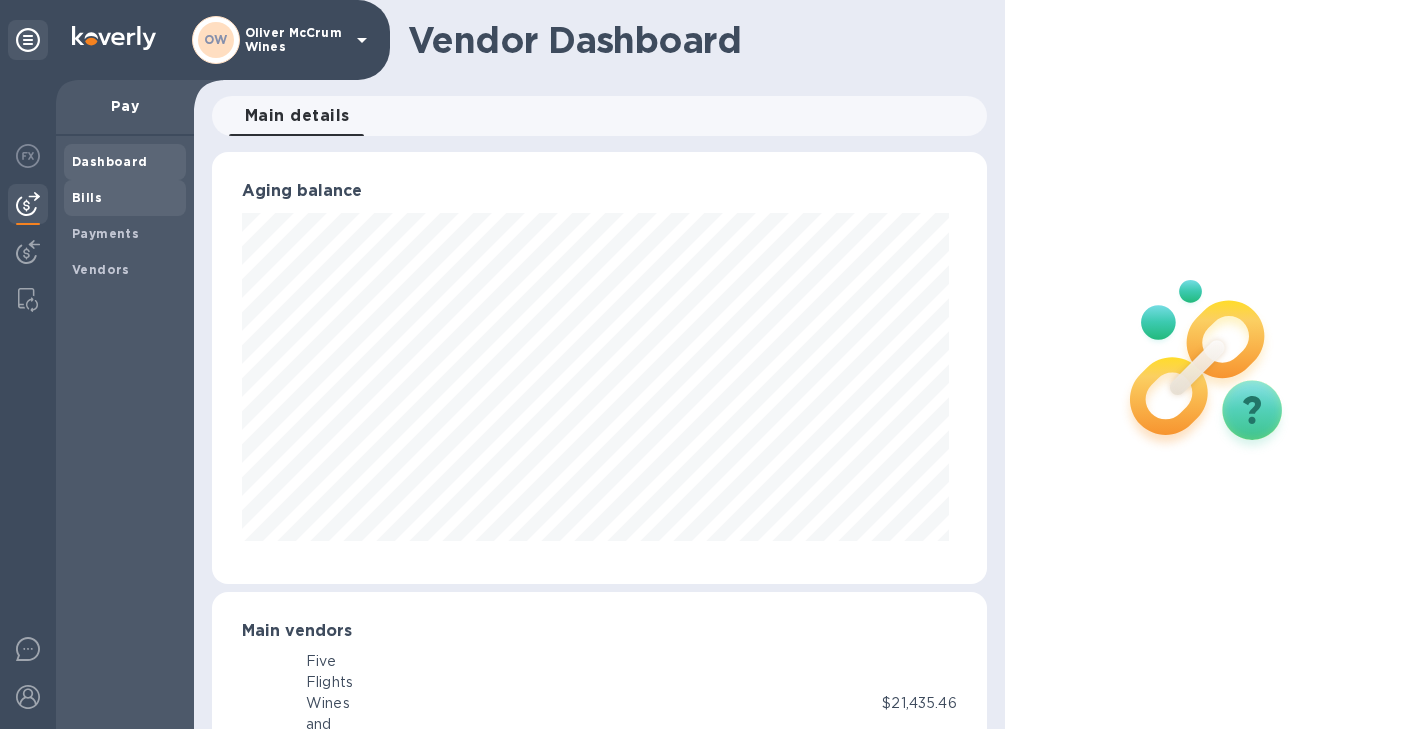 scroll, scrollTop: 999568, scrollLeft: 999233, axis: both 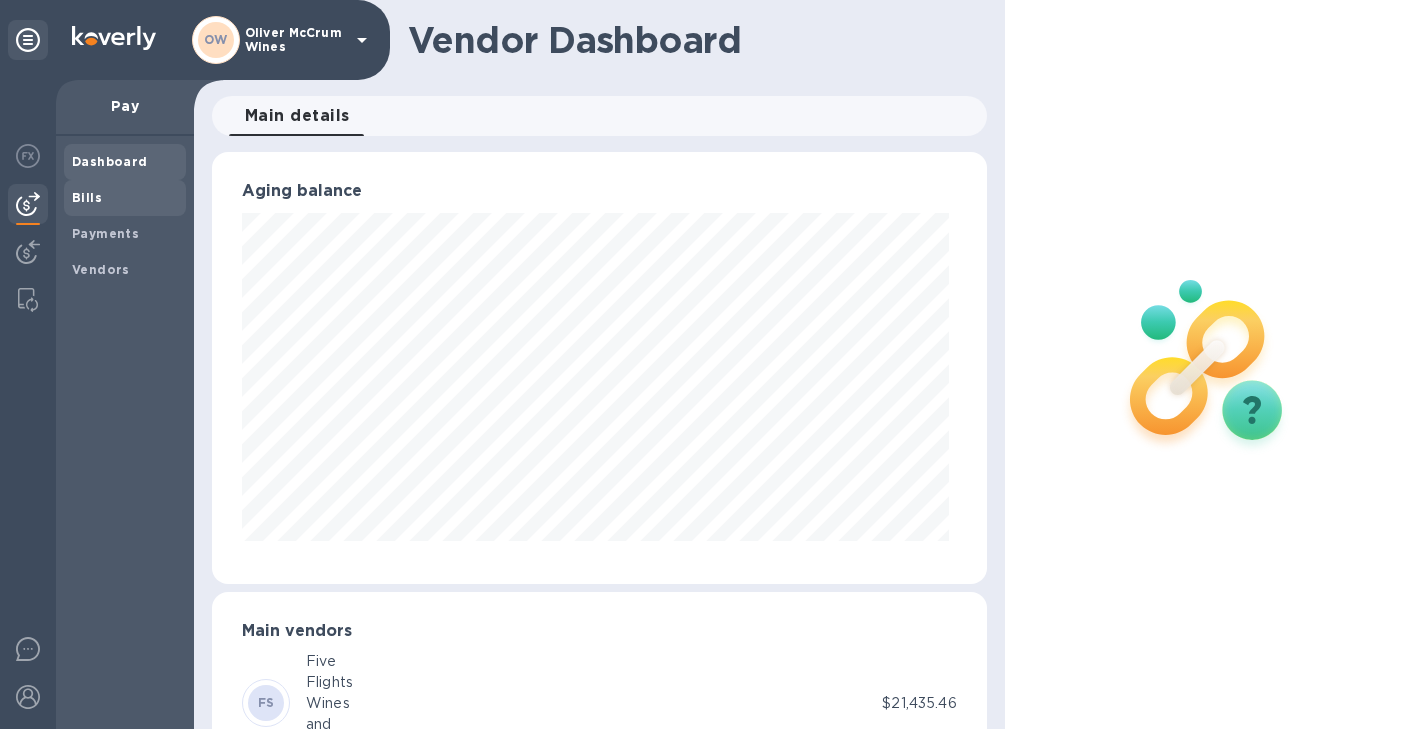 click on "Bills" at bounding box center (87, 197) 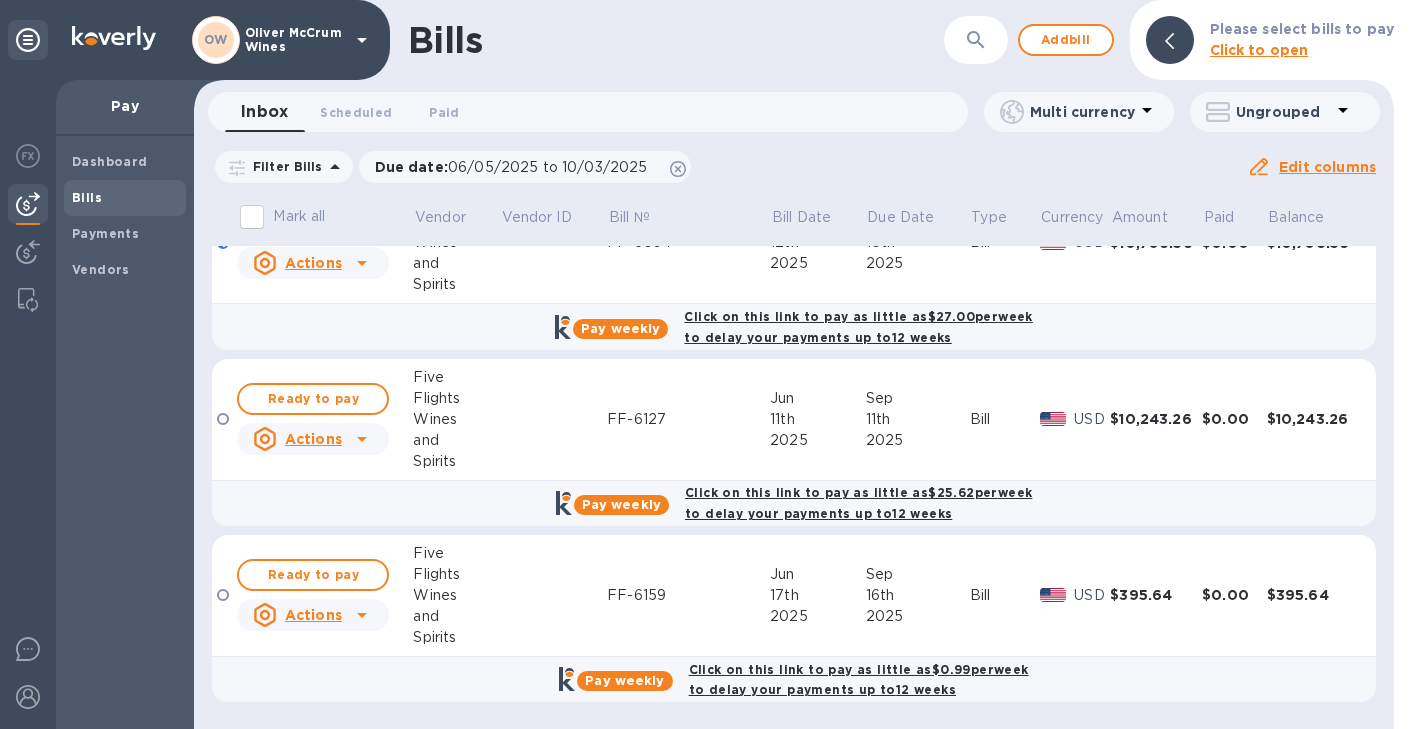 scroll, scrollTop: 0, scrollLeft: 0, axis: both 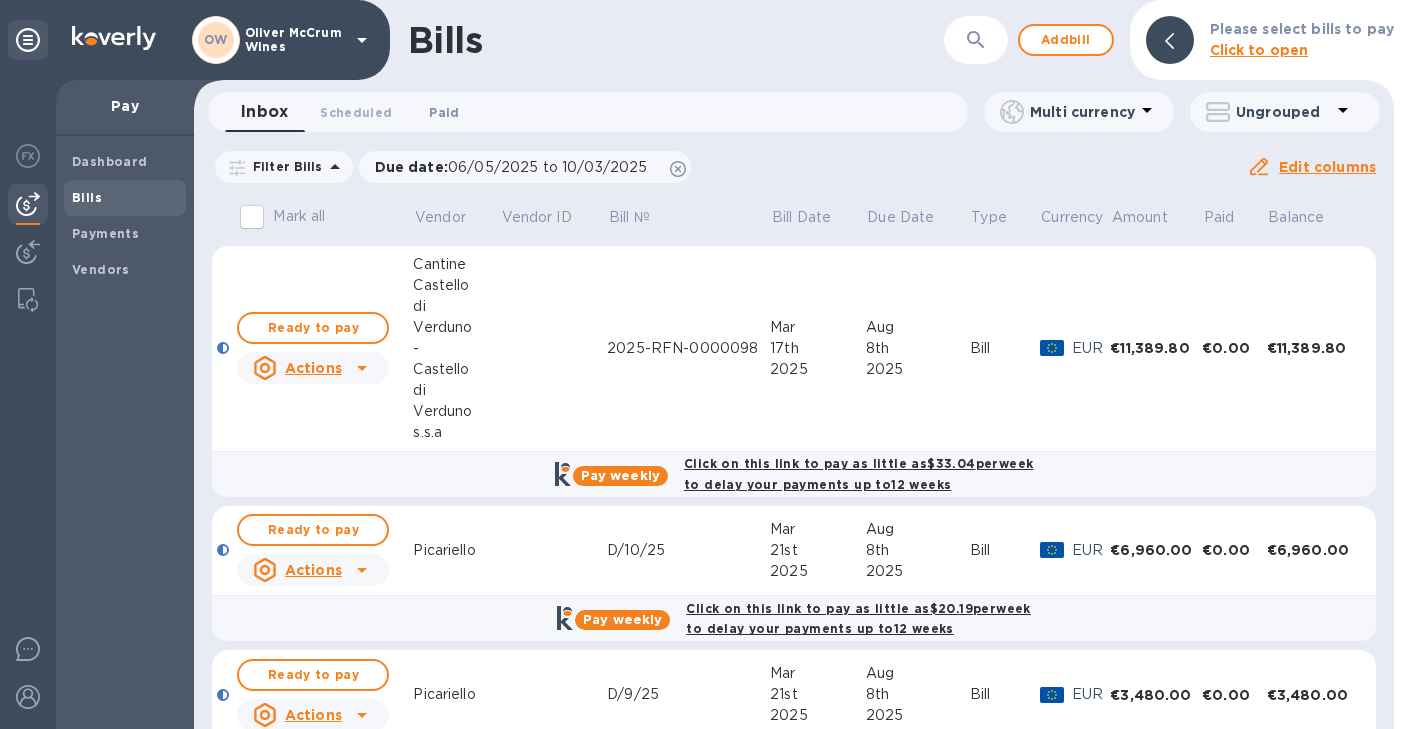 click on "Paid 0" at bounding box center (444, 112) 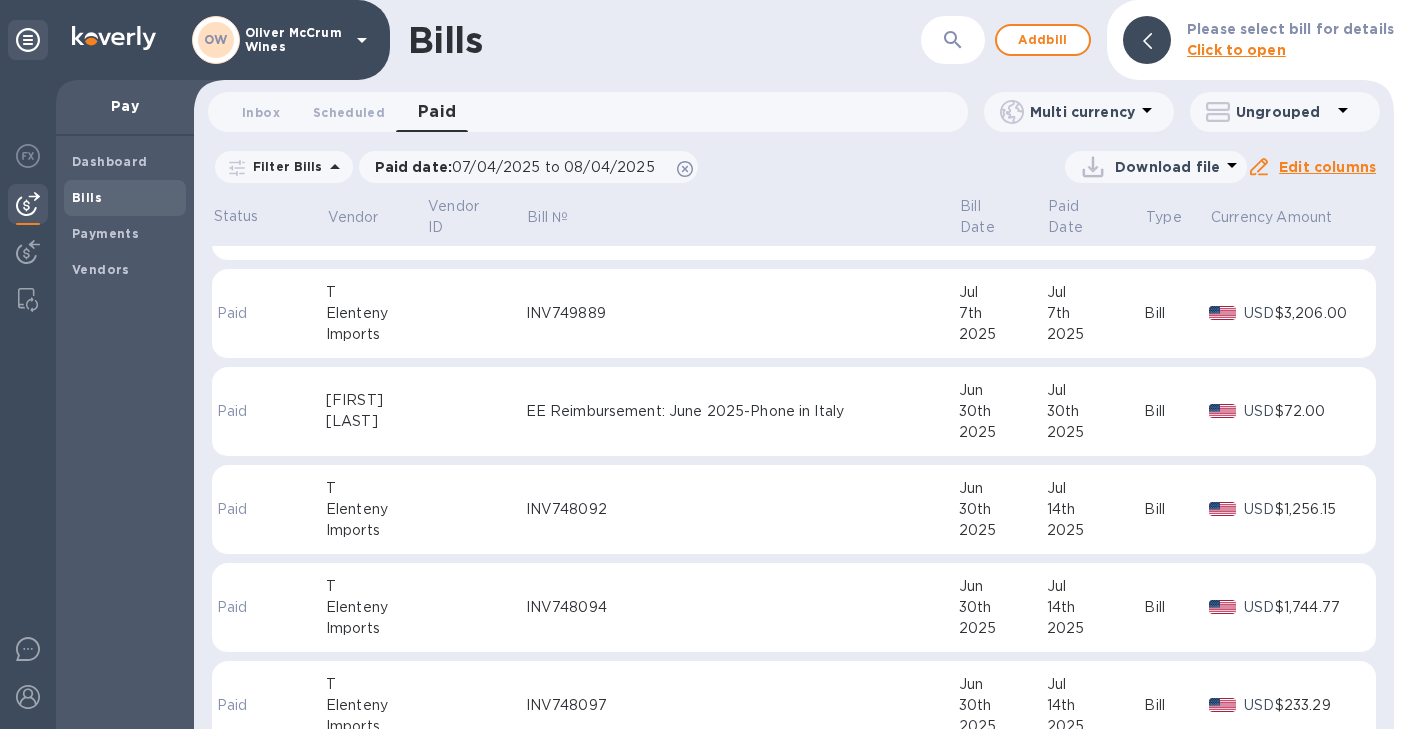 scroll, scrollTop: 0, scrollLeft: 0, axis: both 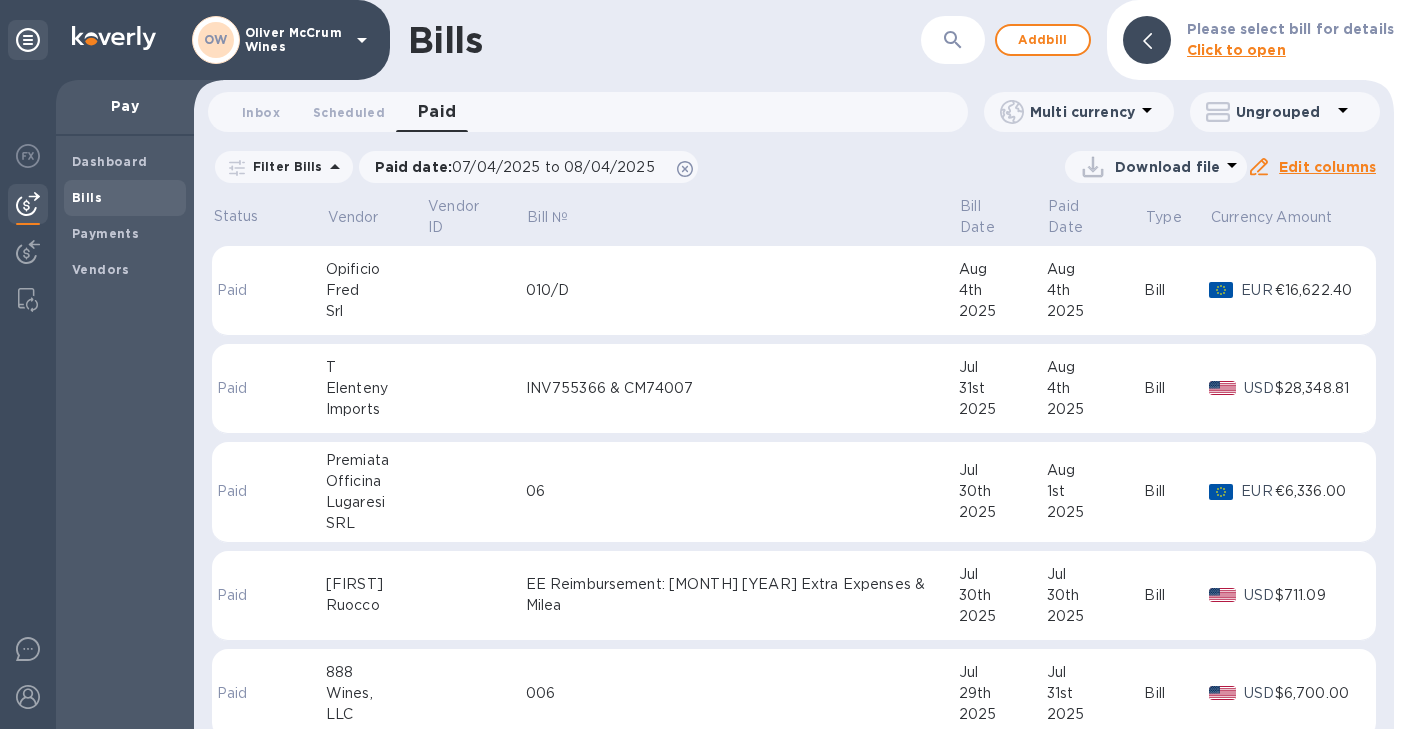 click 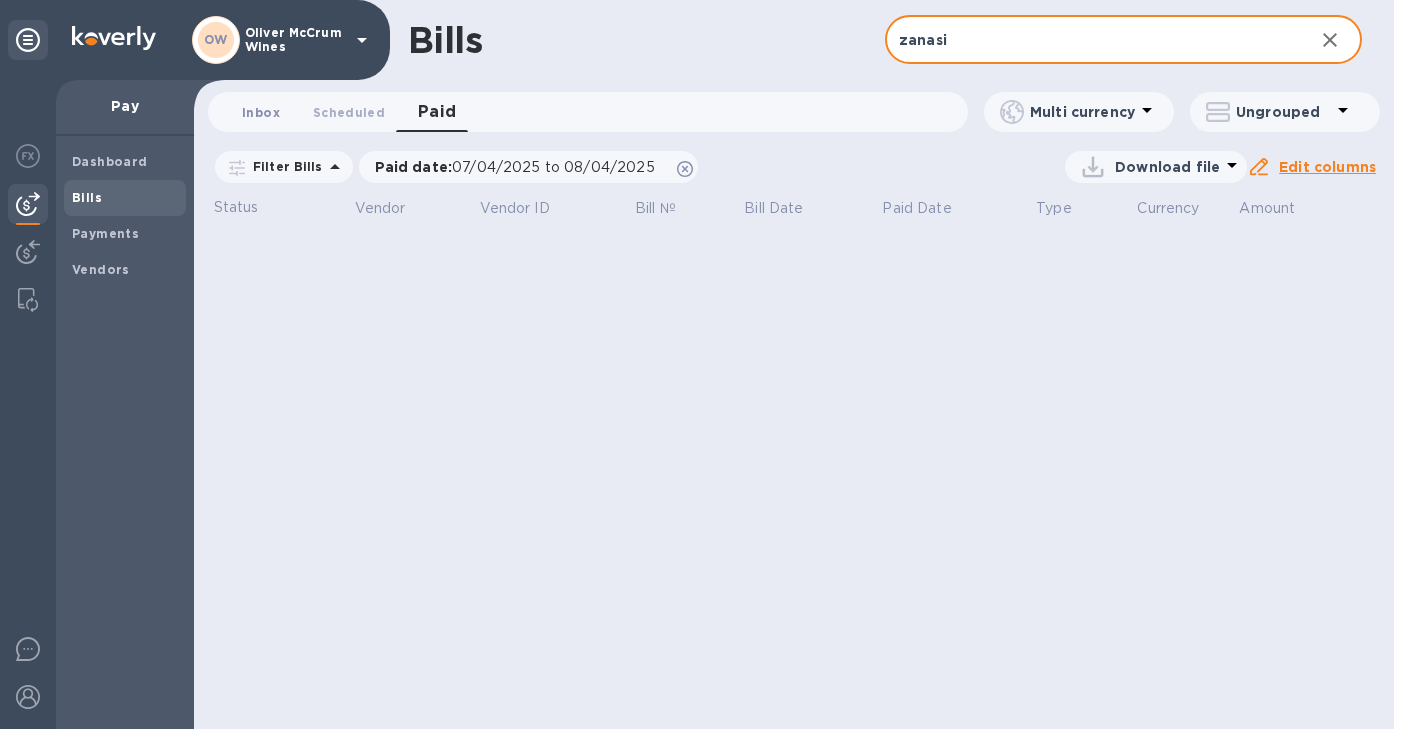 type on "zanasi" 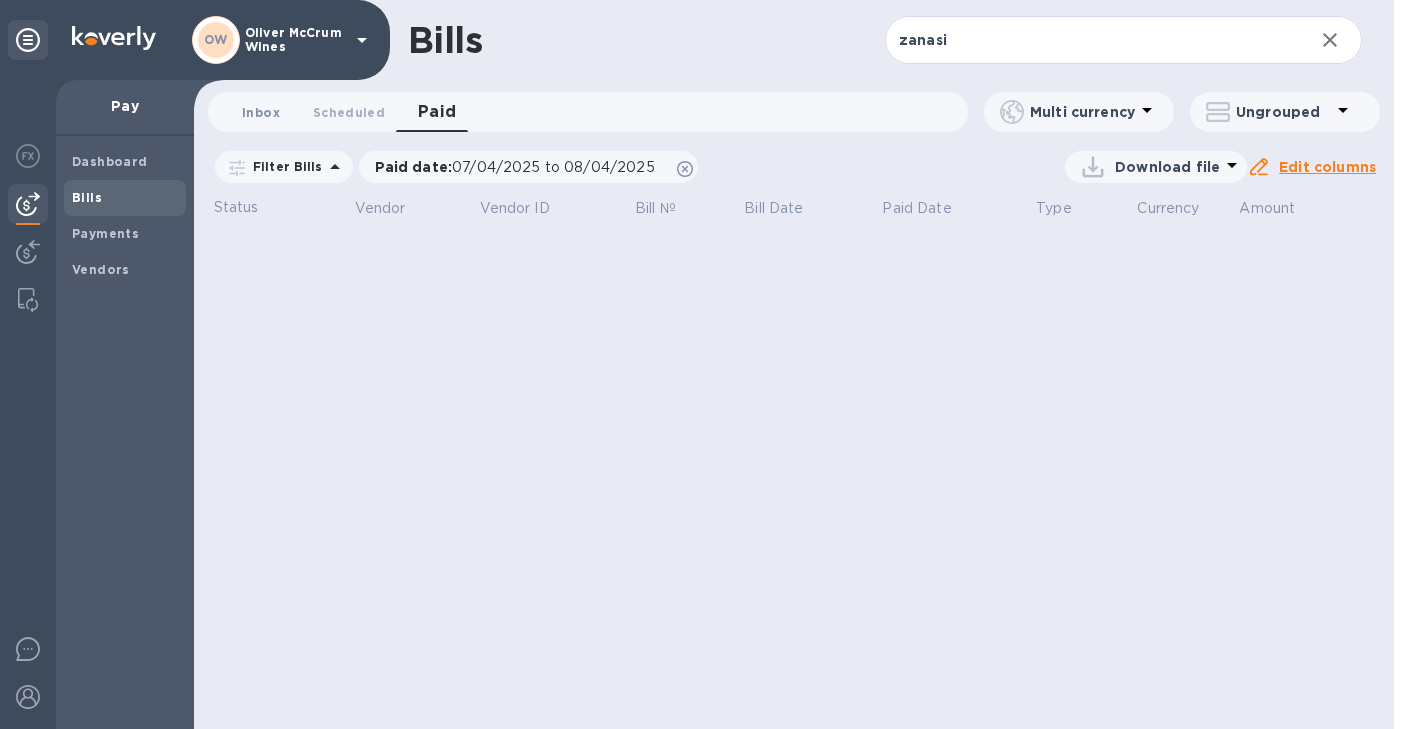 click on "Inbox 0" at bounding box center (261, 112) 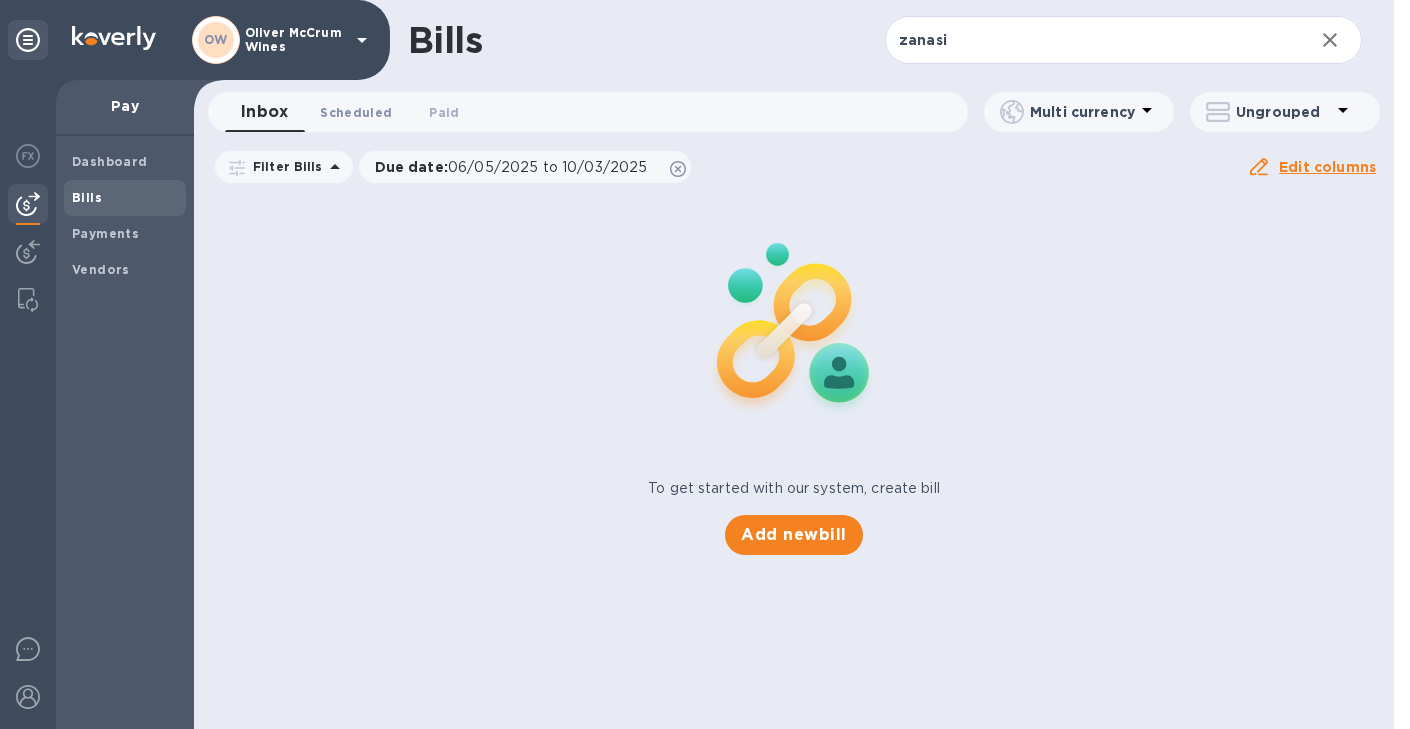 click on "Scheduled 0" at bounding box center [356, 112] 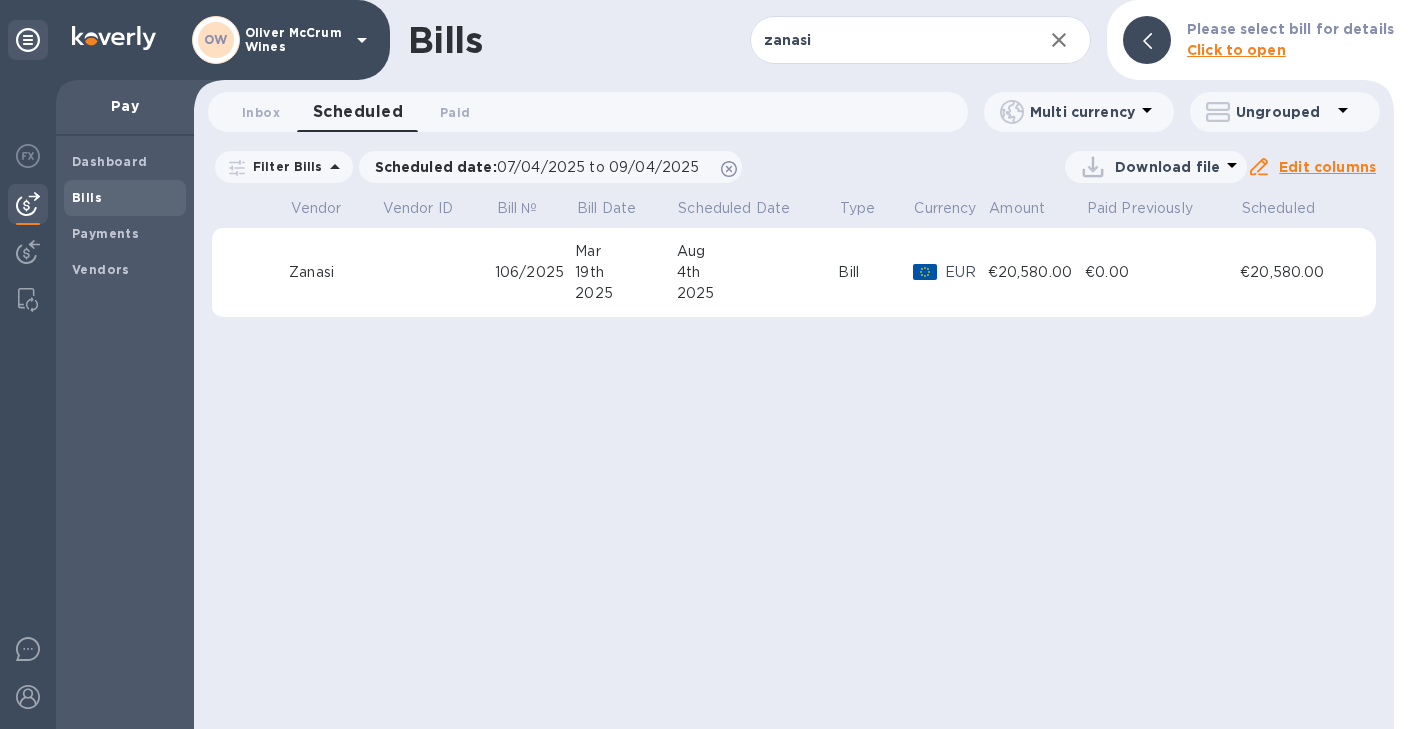 click on "Zanasi" at bounding box center [335, 272] 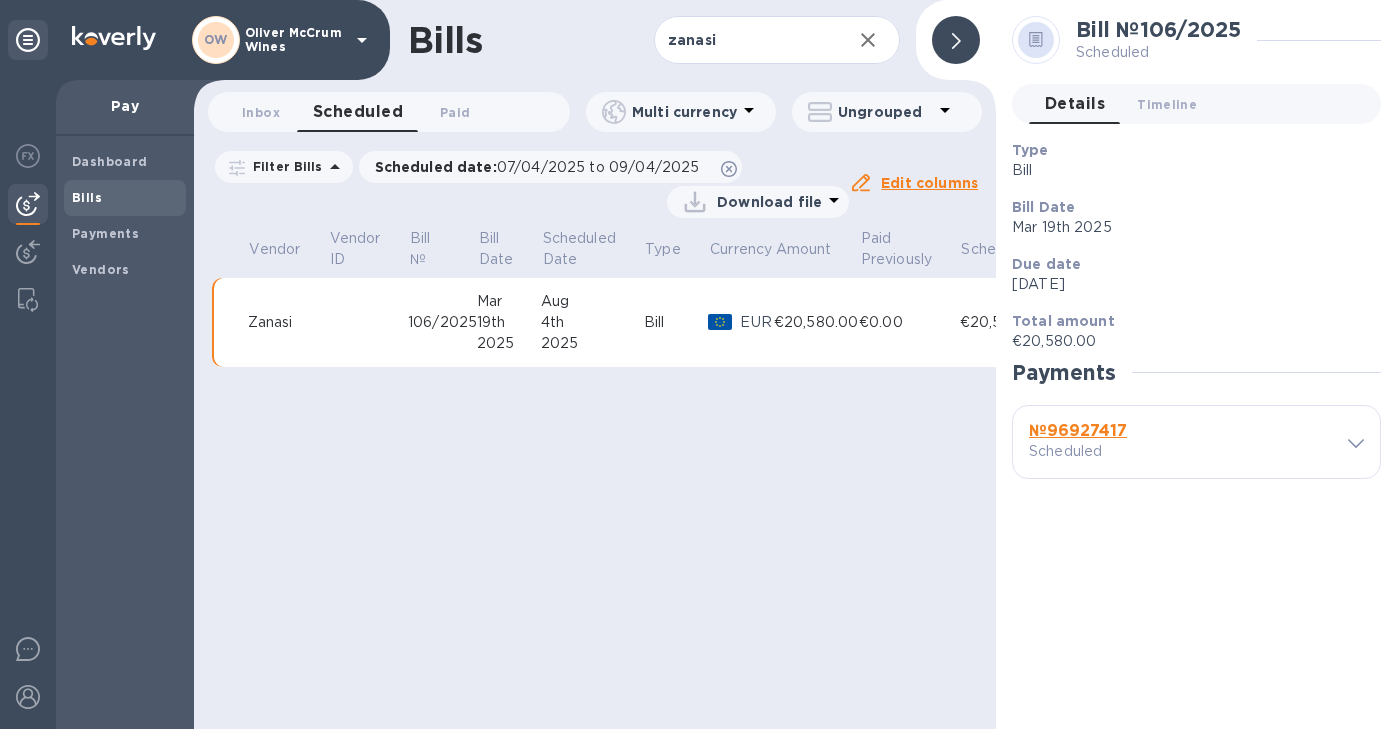 click on "№  96927417" at bounding box center (1078, 430) 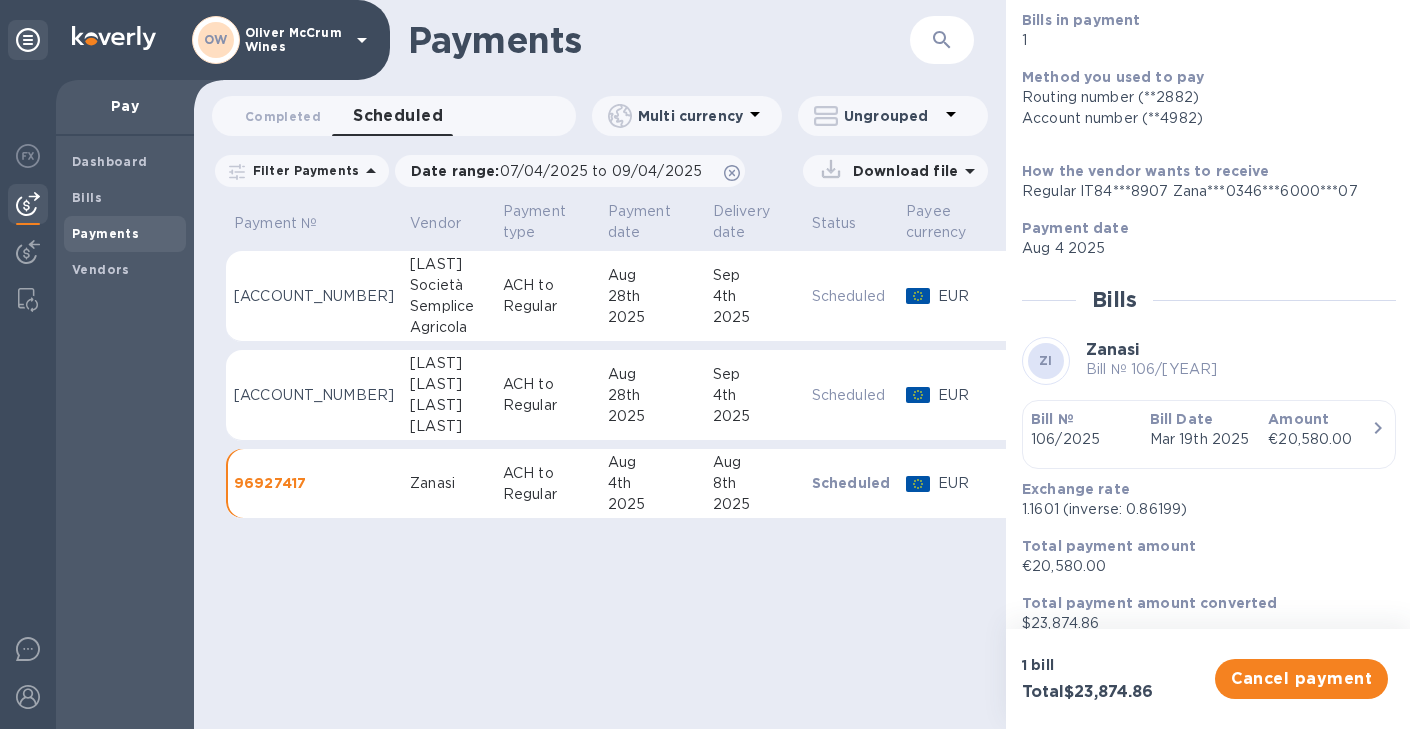 scroll, scrollTop: 215, scrollLeft: 0, axis: vertical 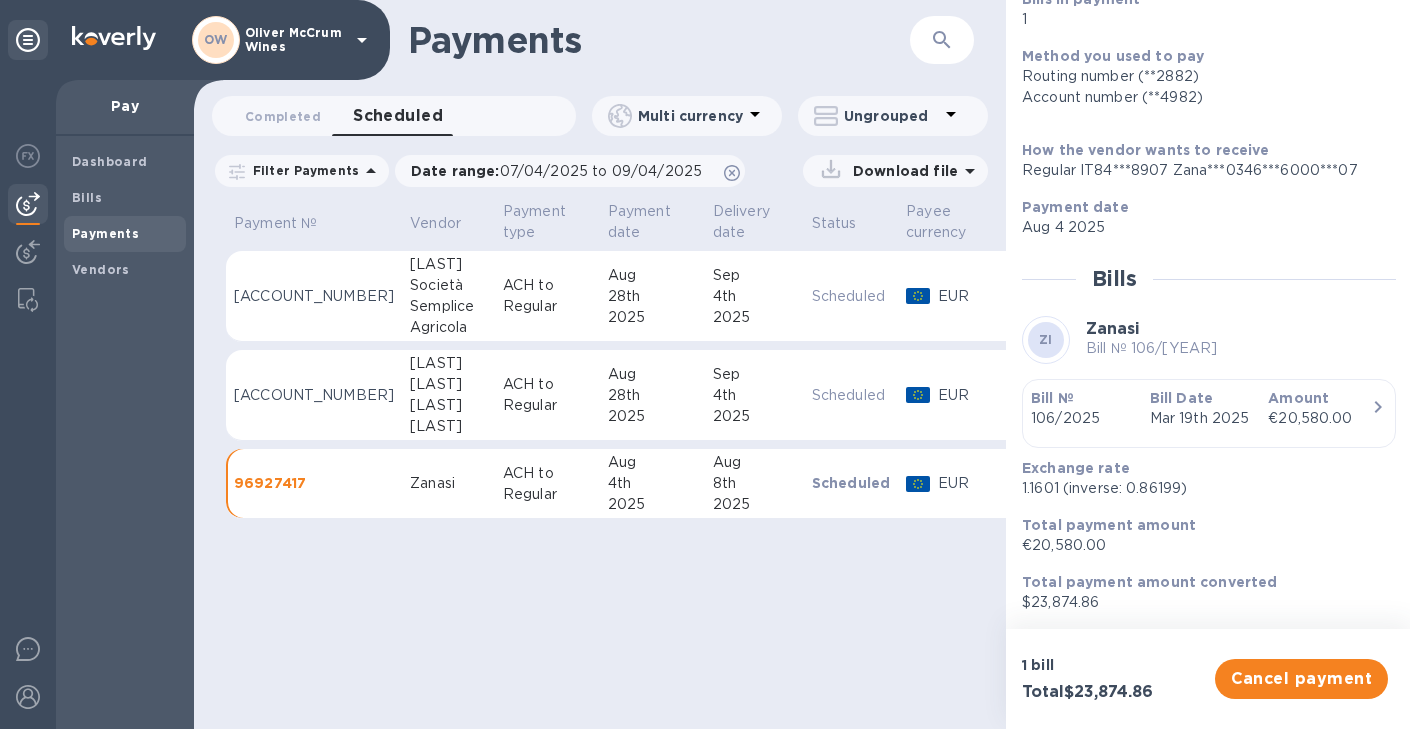 click on "Bill №" at bounding box center (1052, 398) 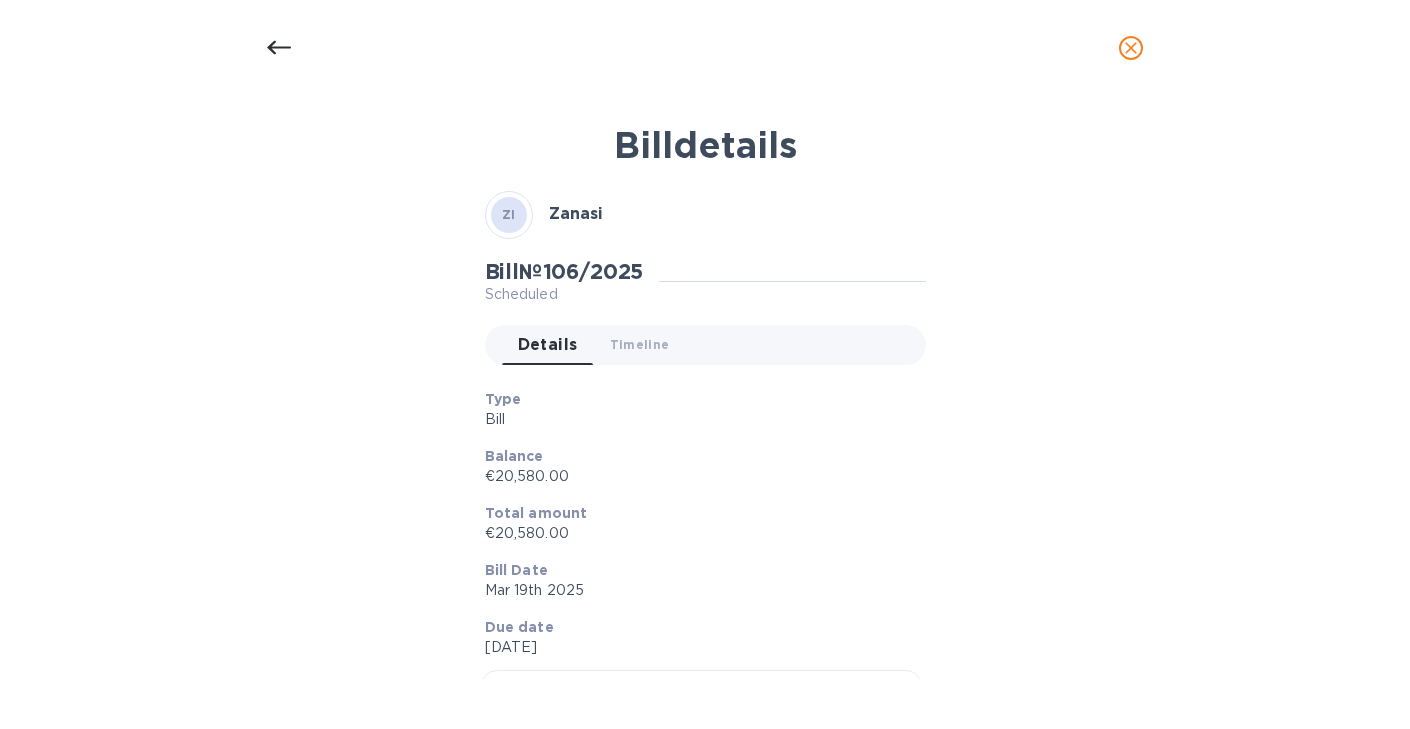 scroll, scrollTop: 215, scrollLeft: 0, axis: vertical 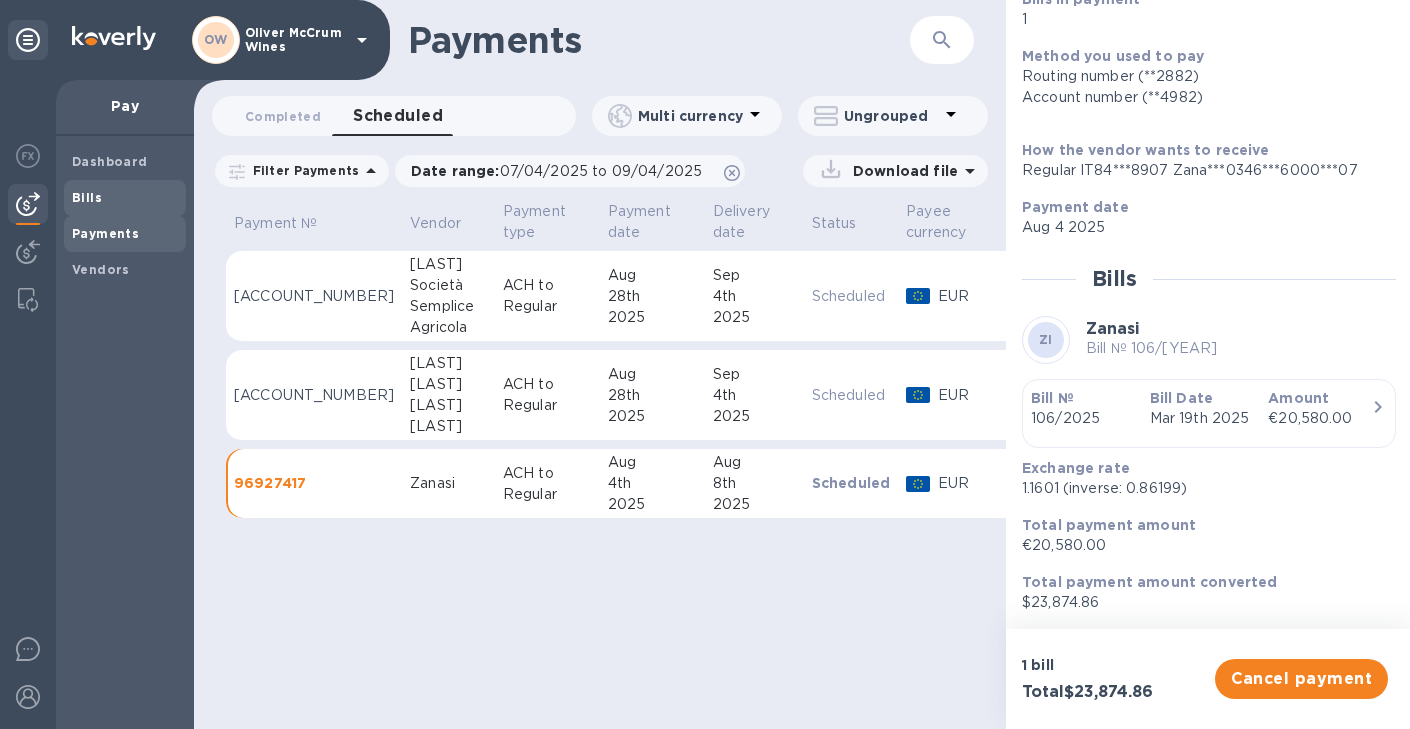 click on "Bills" at bounding box center [87, 197] 